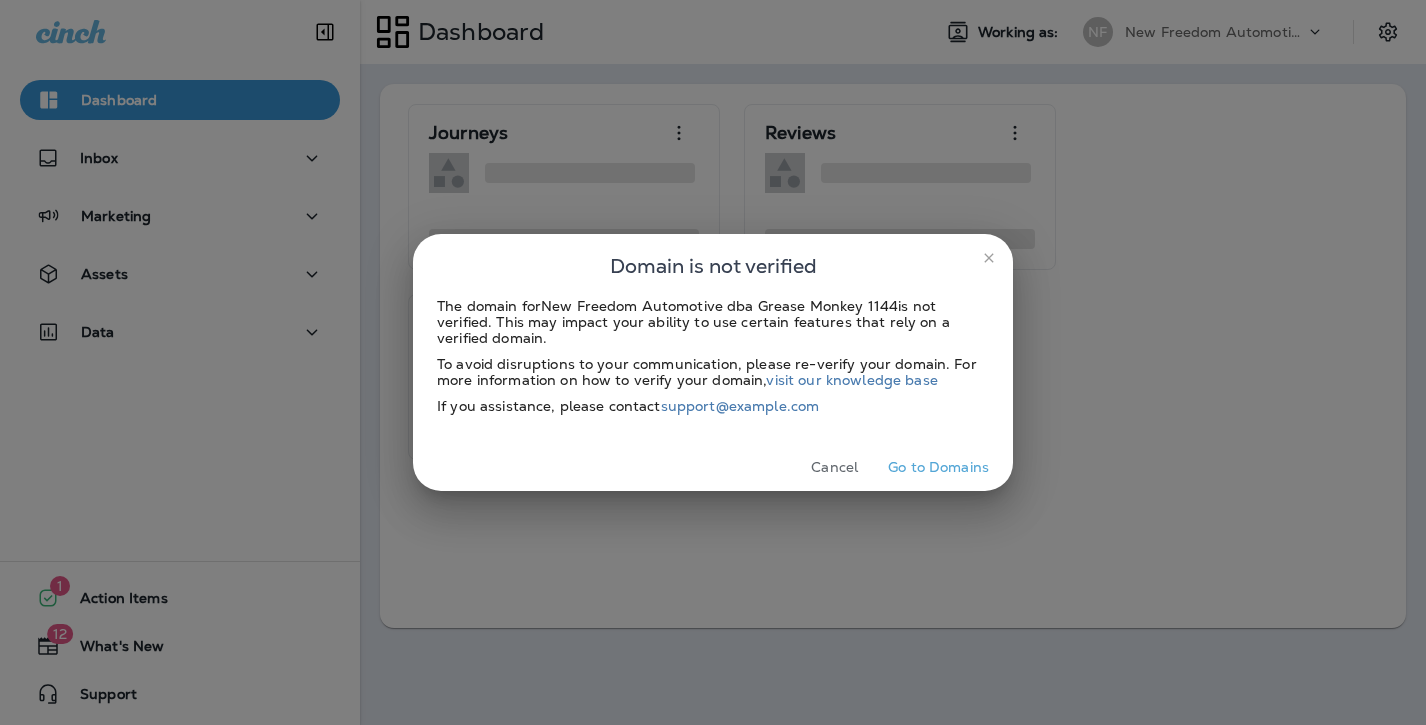 scroll, scrollTop: 0, scrollLeft: 0, axis: both 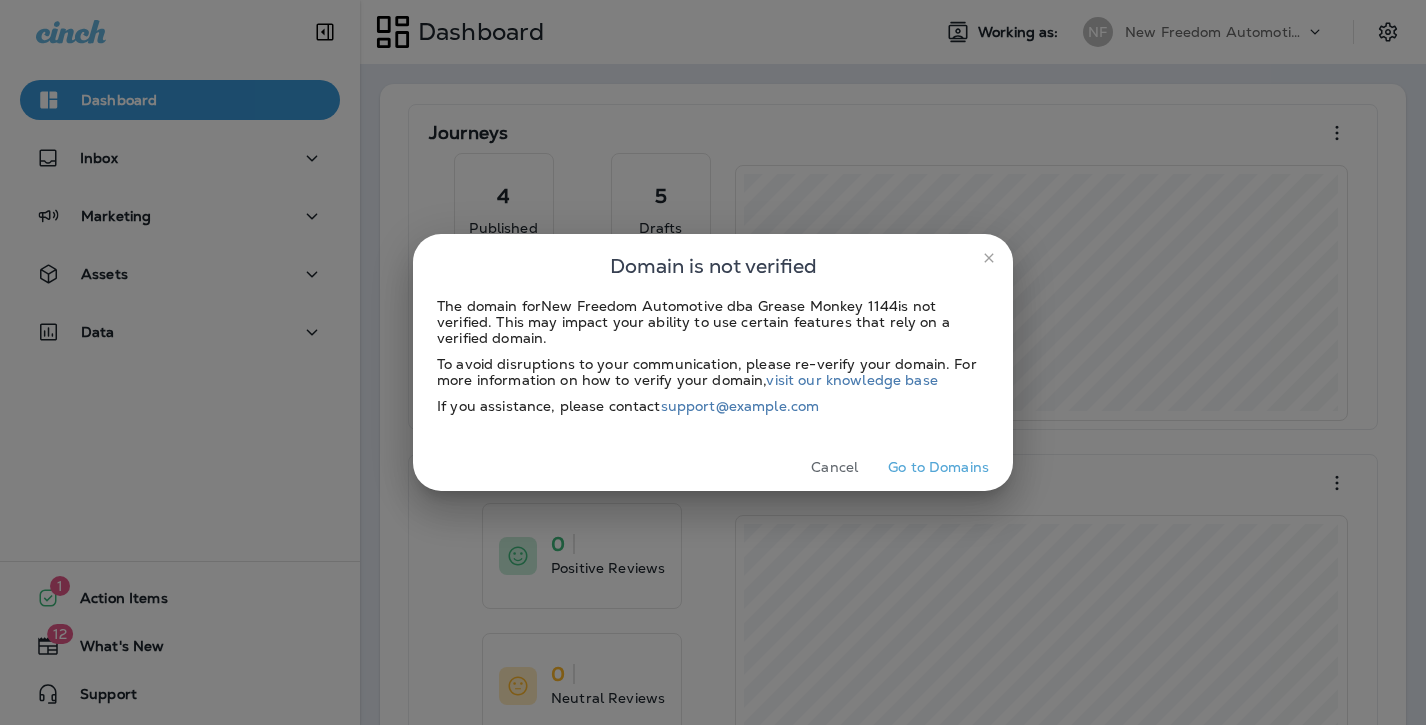 click on "Go to Domains" at bounding box center (938, 467) 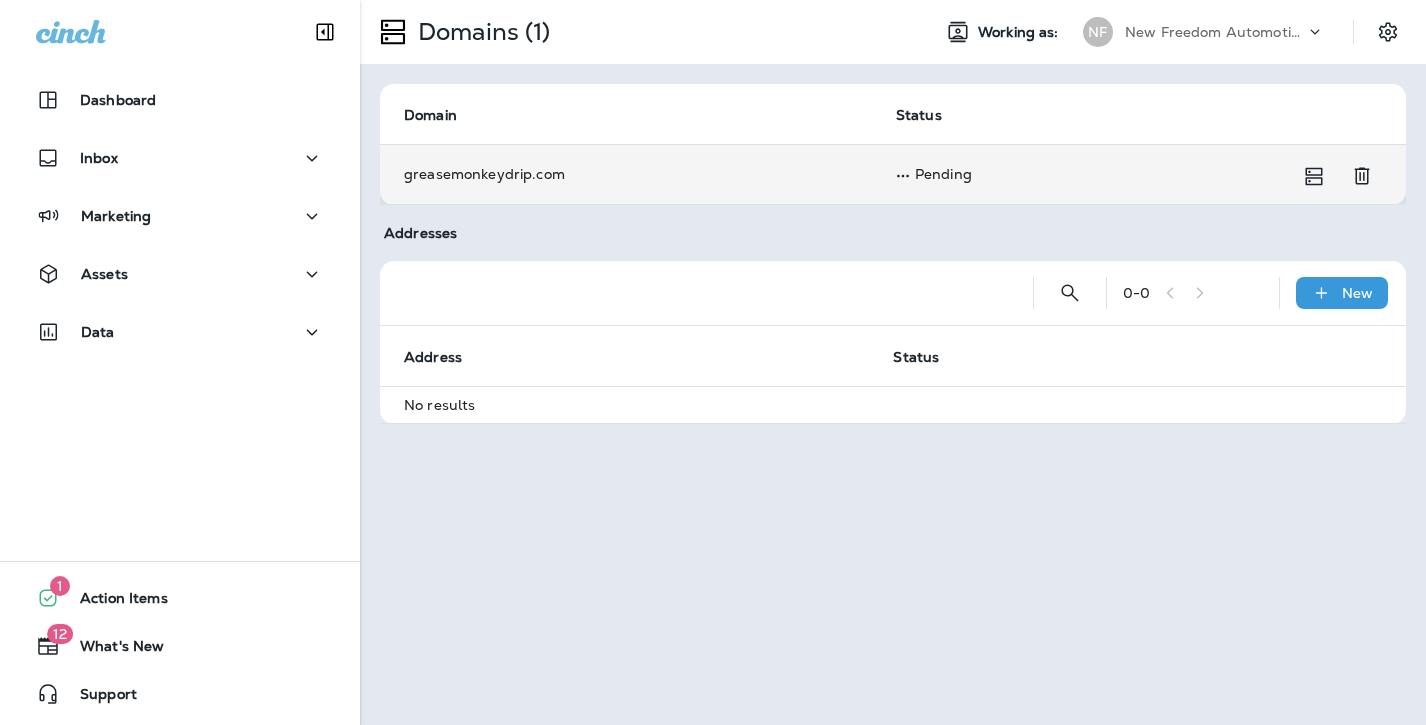 click on "greasemonkeydrip.com" at bounding box center [626, 174] 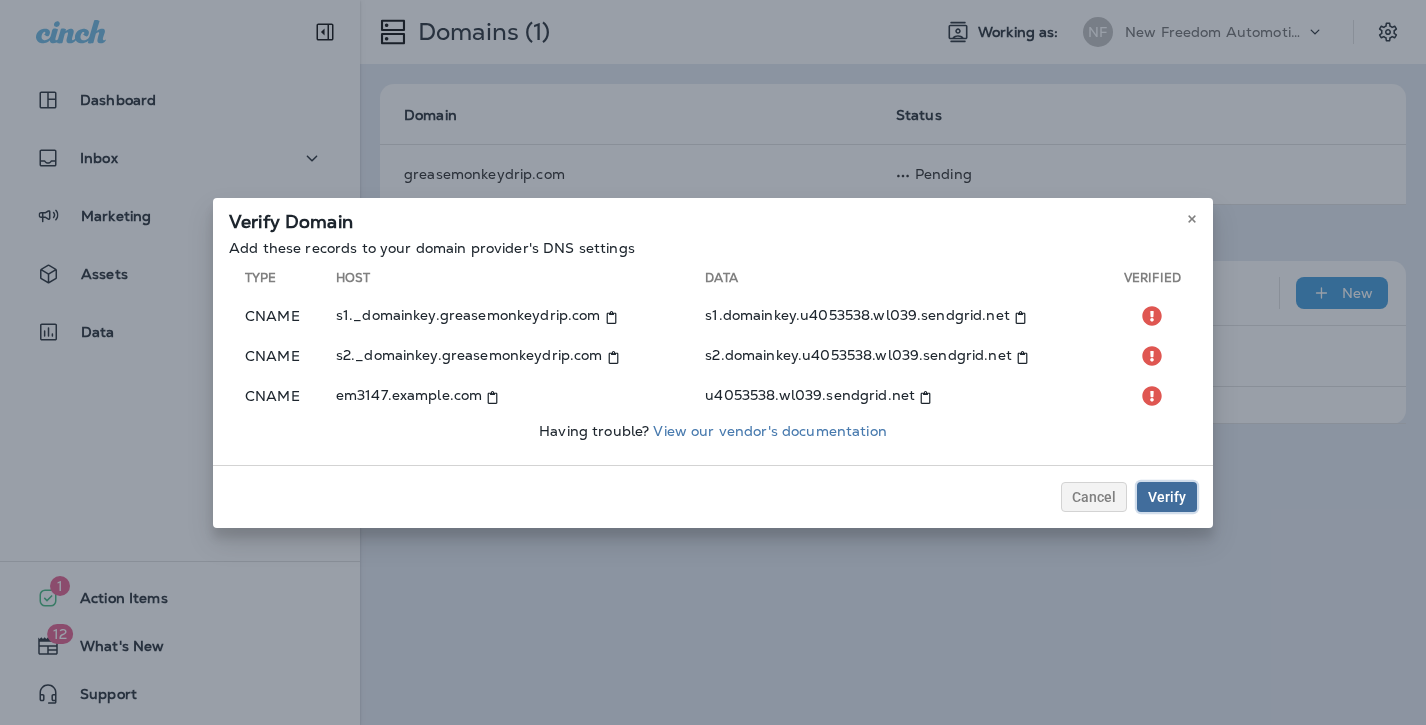 click on "Verify" at bounding box center [1167, 497] 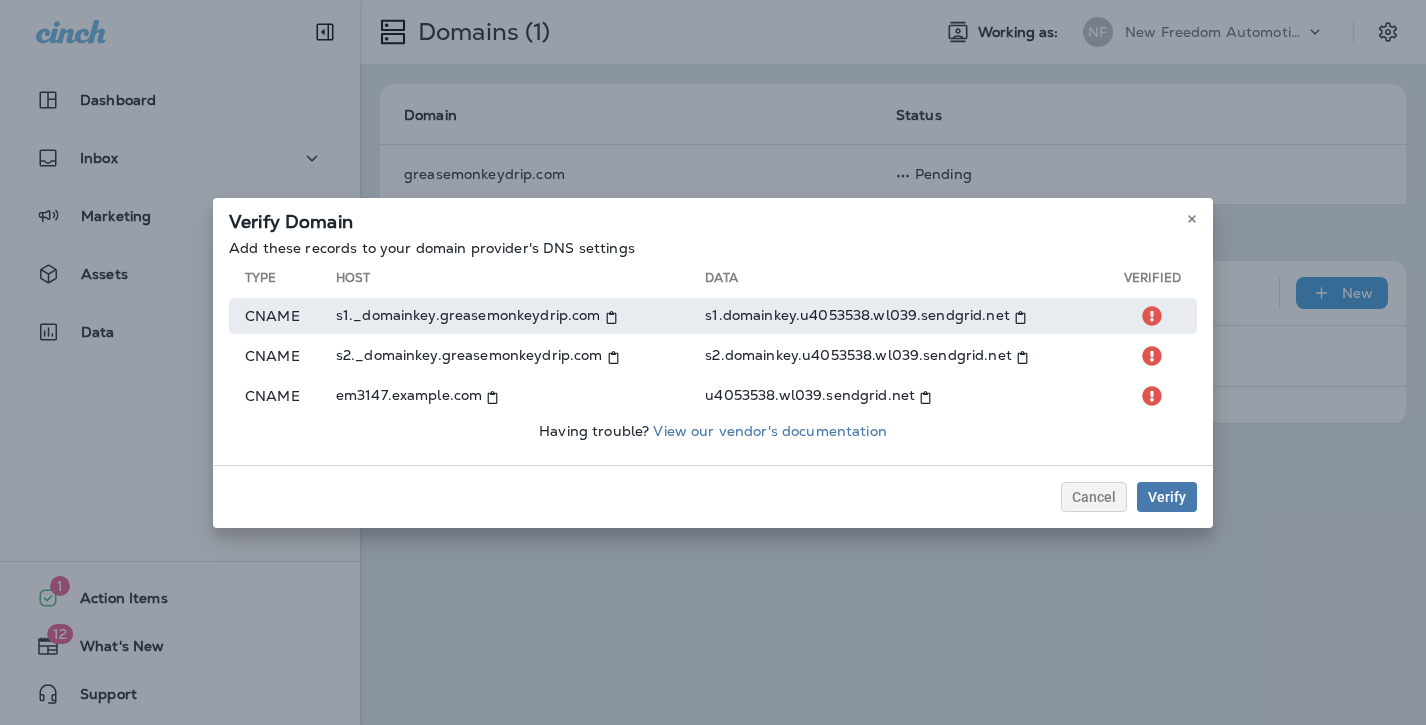 click on "s1.domainkey.u4053538.wl039.sendgrid.net" at bounding box center (914, 316) 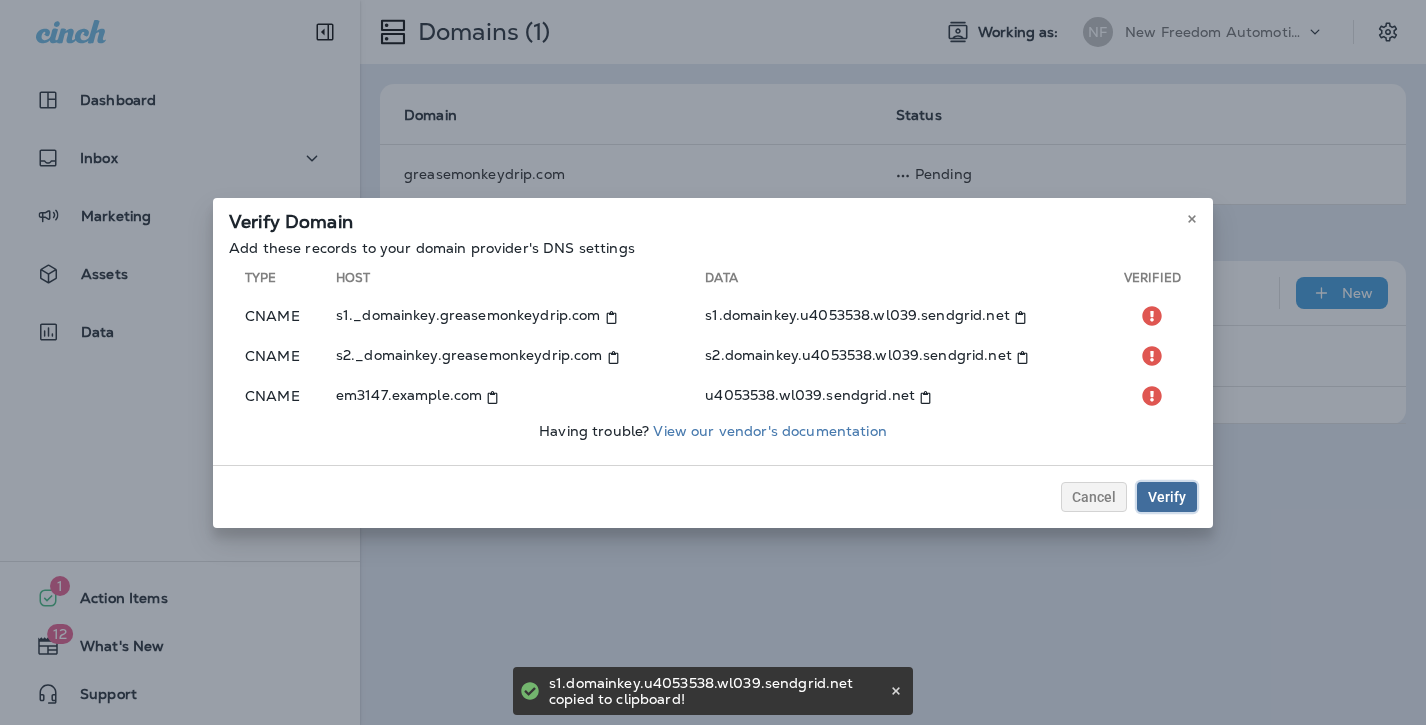 click on "Verify" at bounding box center (1167, 497) 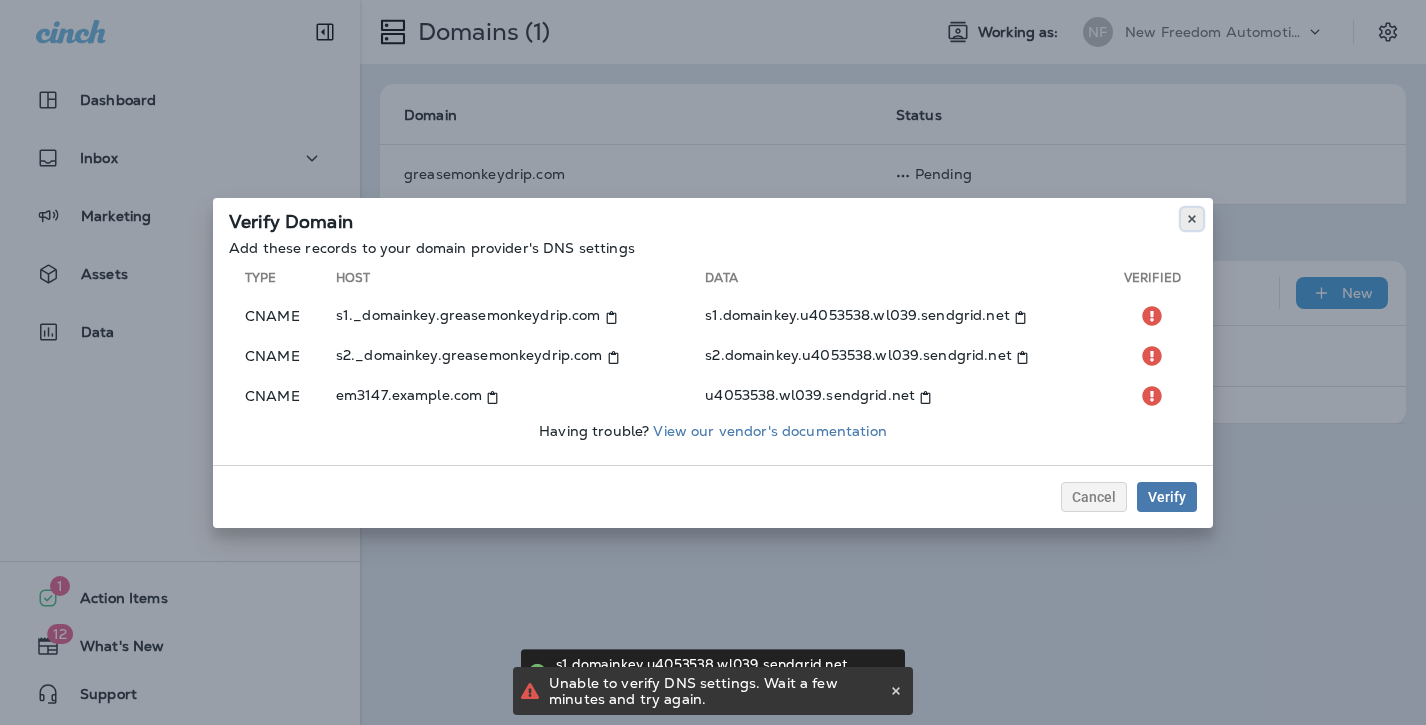 click 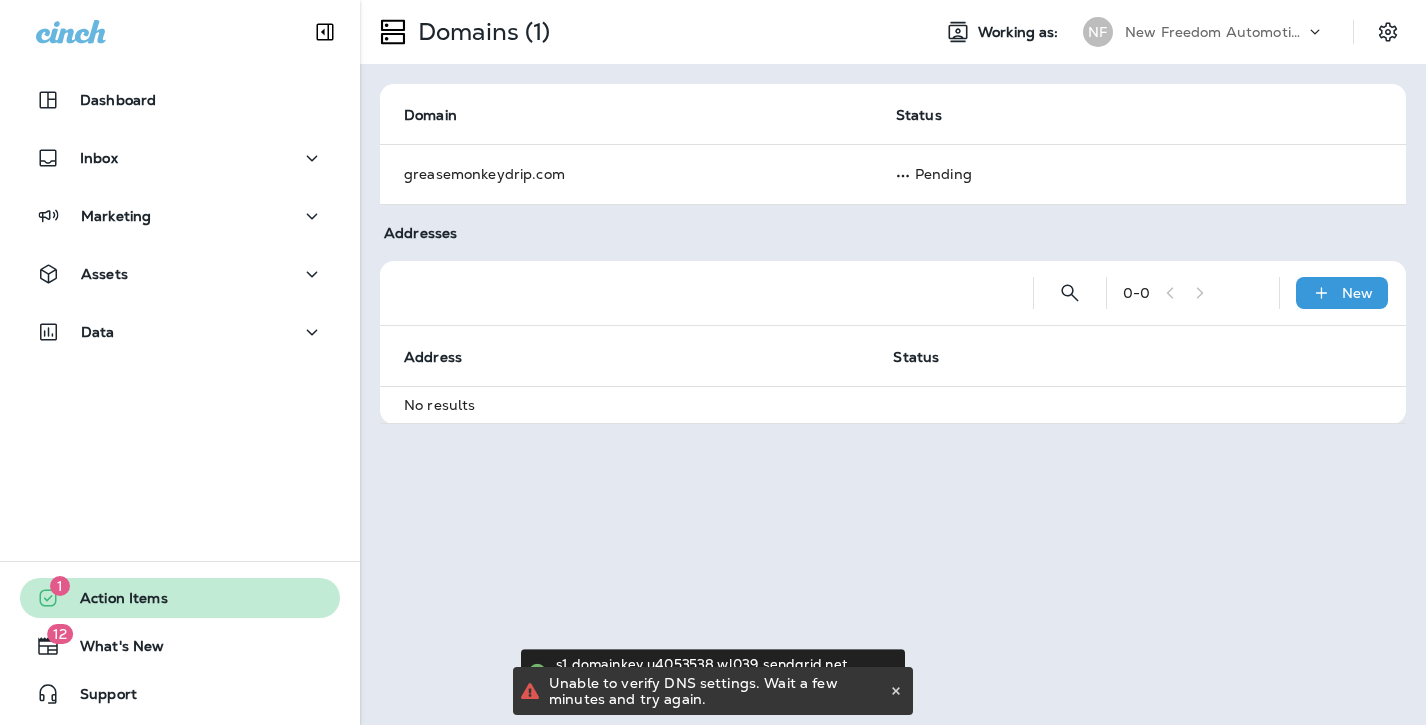 click on "Action Items" at bounding box center (114, 602) 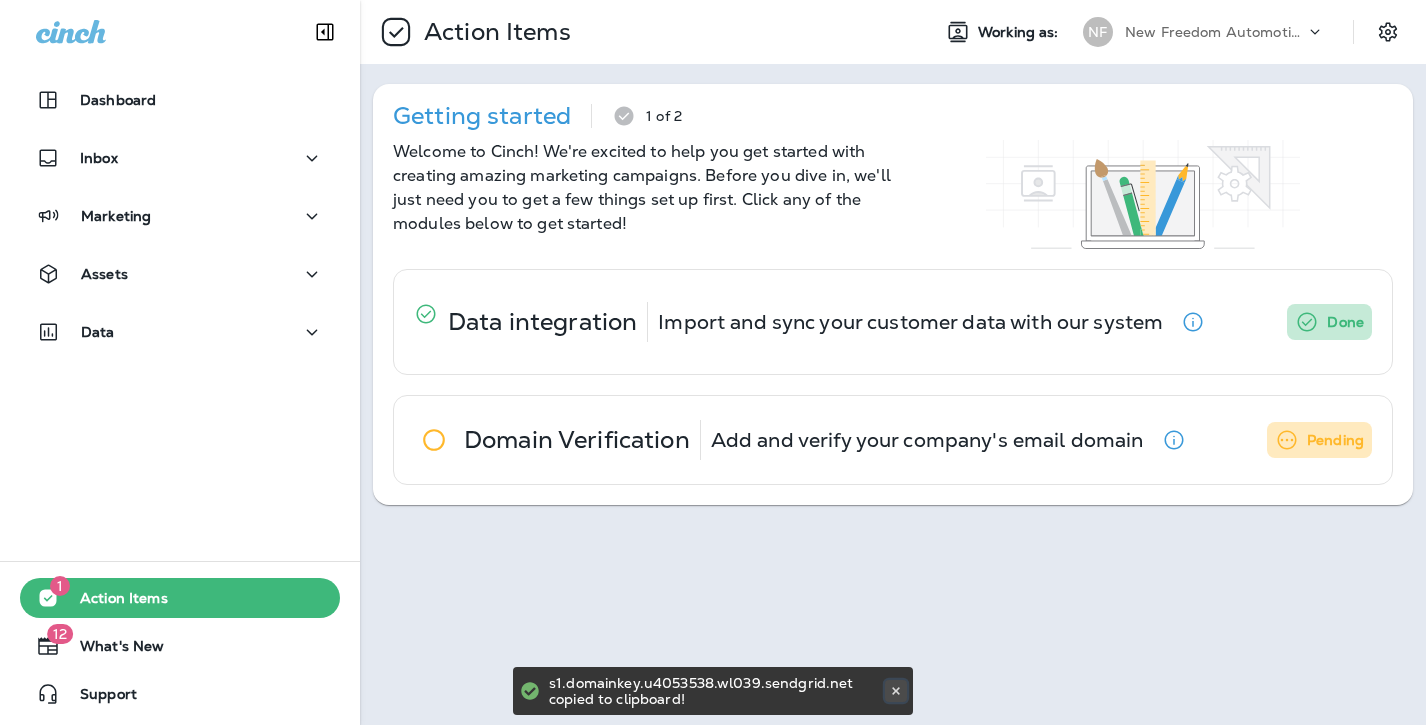 click 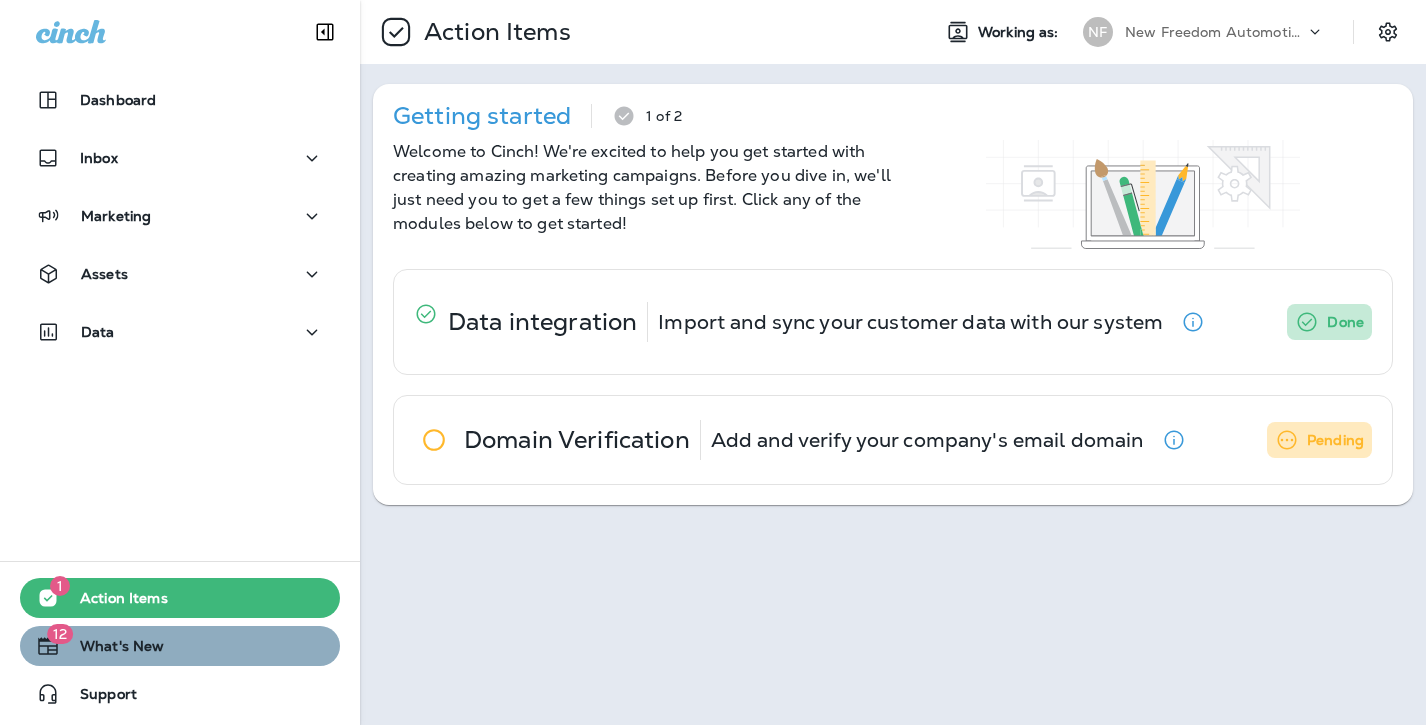 click on "What's New" at bounding box center (112, 650) 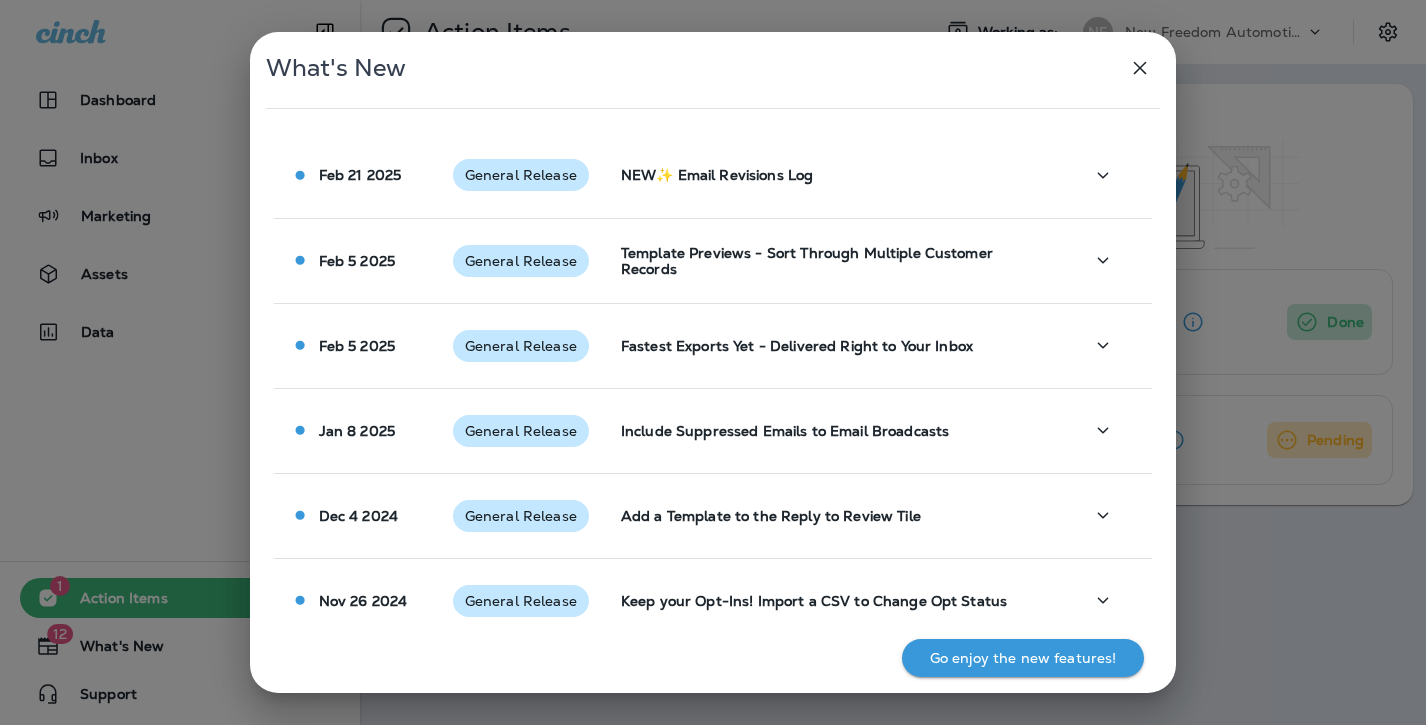 click 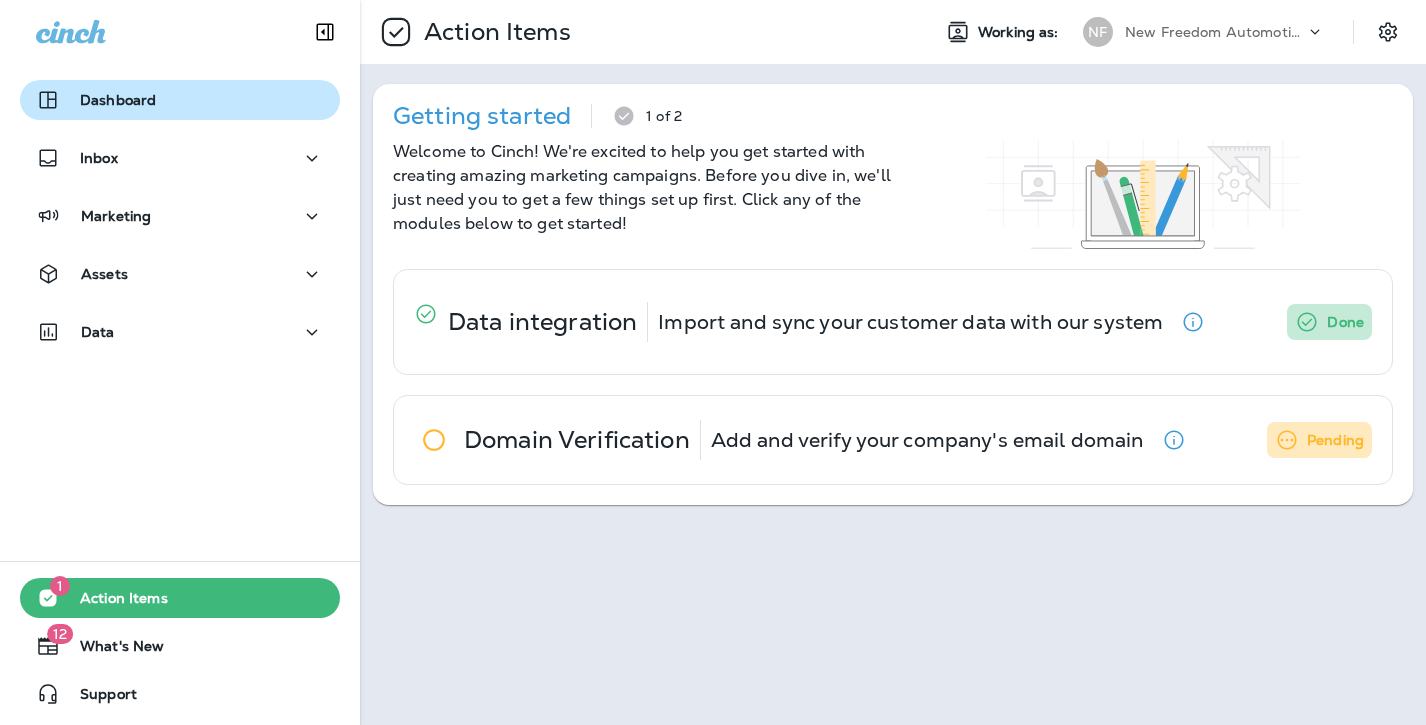 click on "Dashboard" at bounding box center [118, 100] 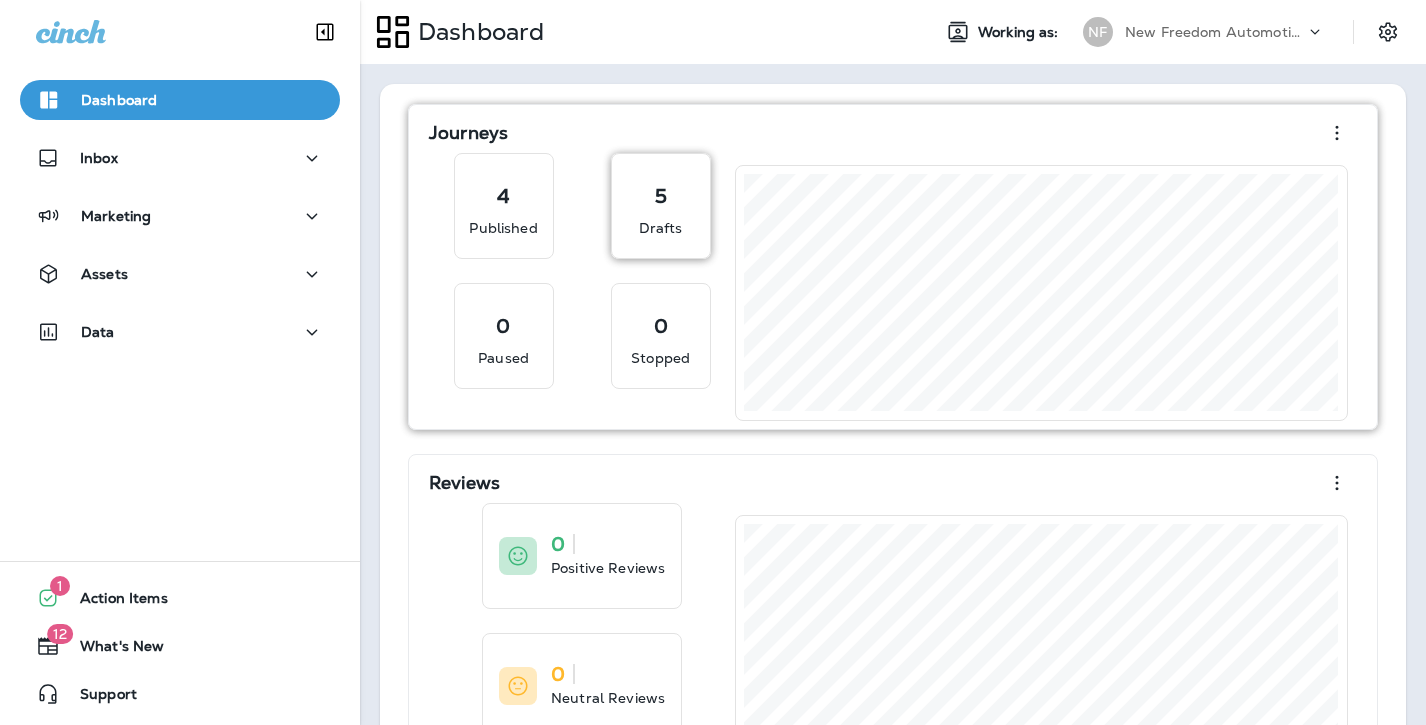 click on "Drafts" at bounding box center [661, 228] 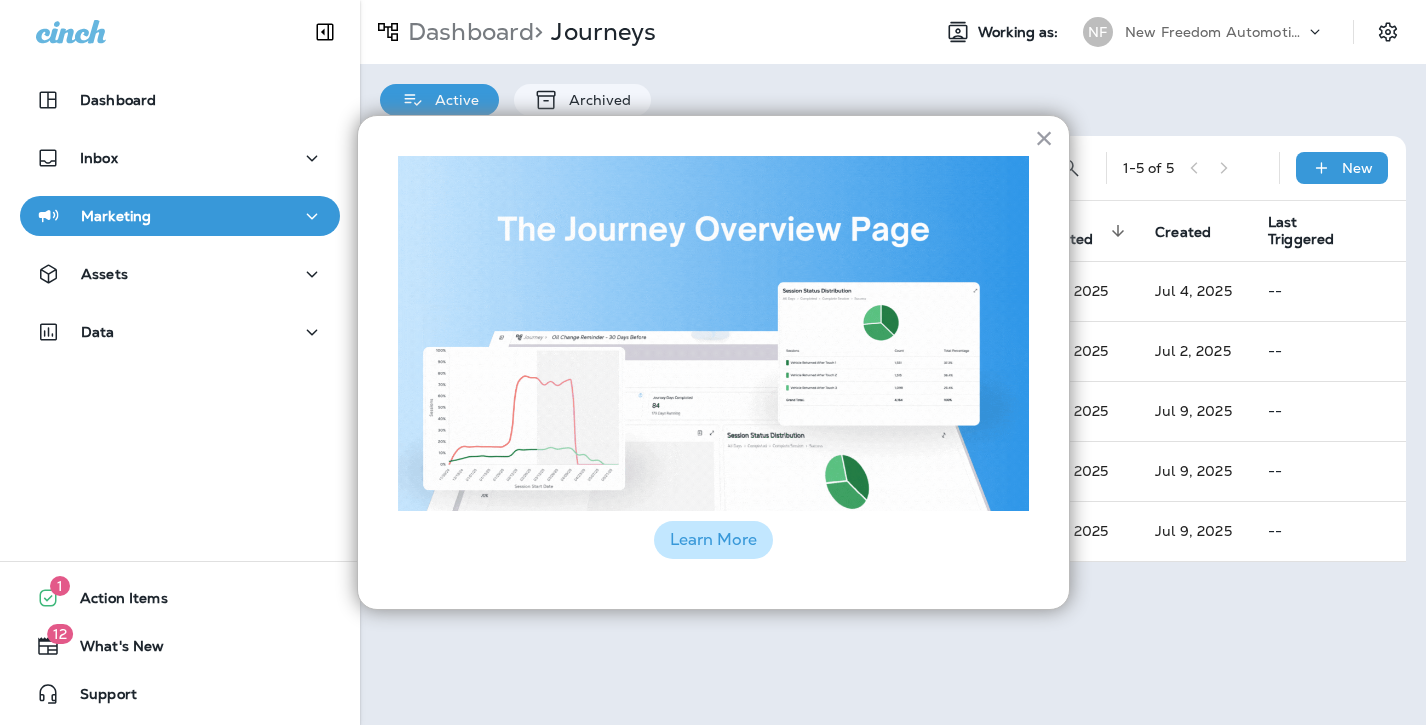 click on "Learn More" at bounding box center (713, 540) 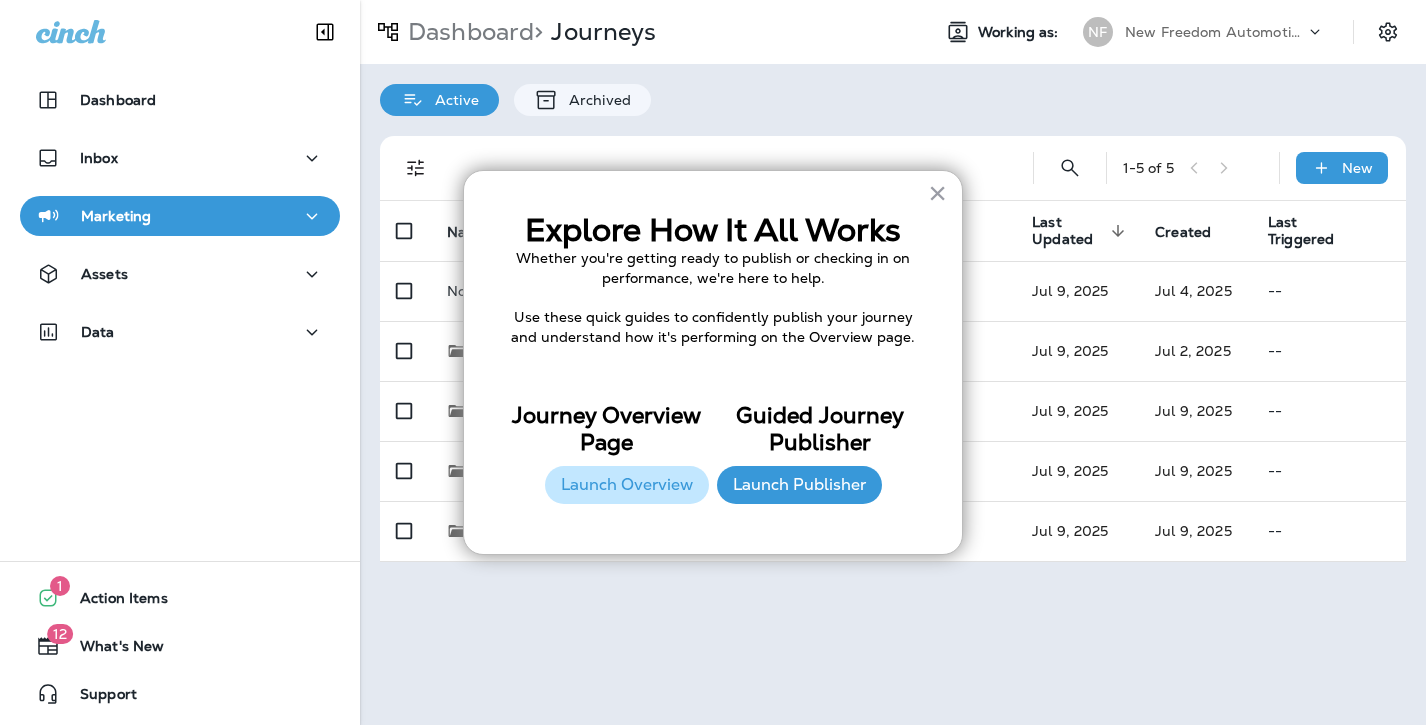 click on "Launch Overview" at bounding box center [627, 485] 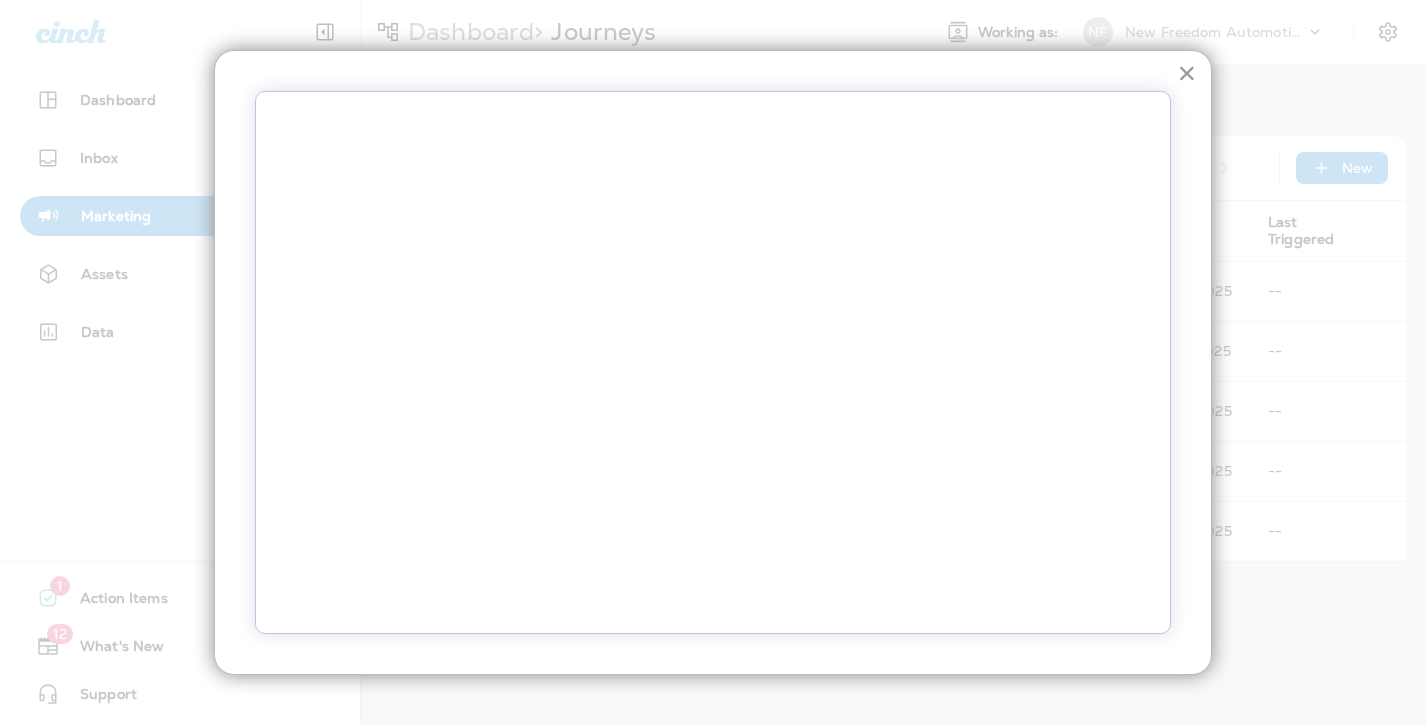 click on "×" at bounding box center [1187, 73] 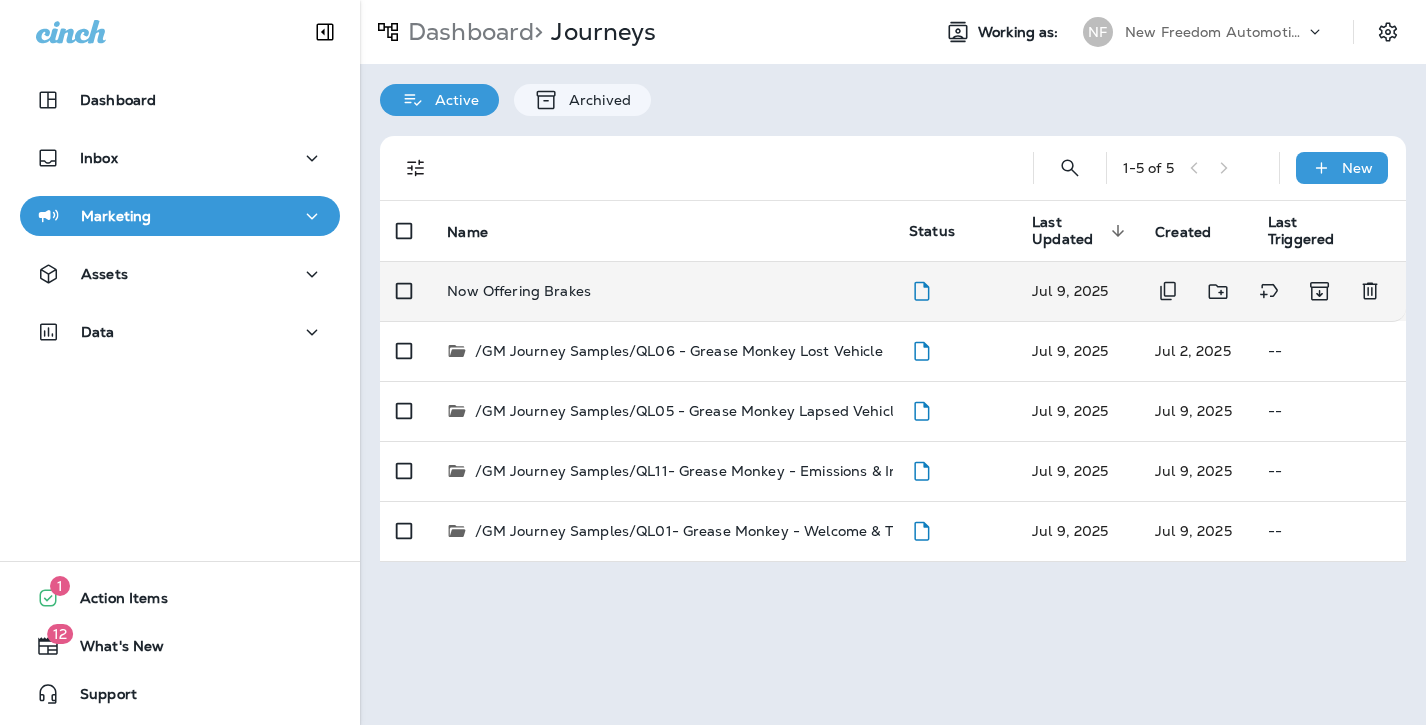 click on "Now Offering Brakes" at bounding box center (662, 291) 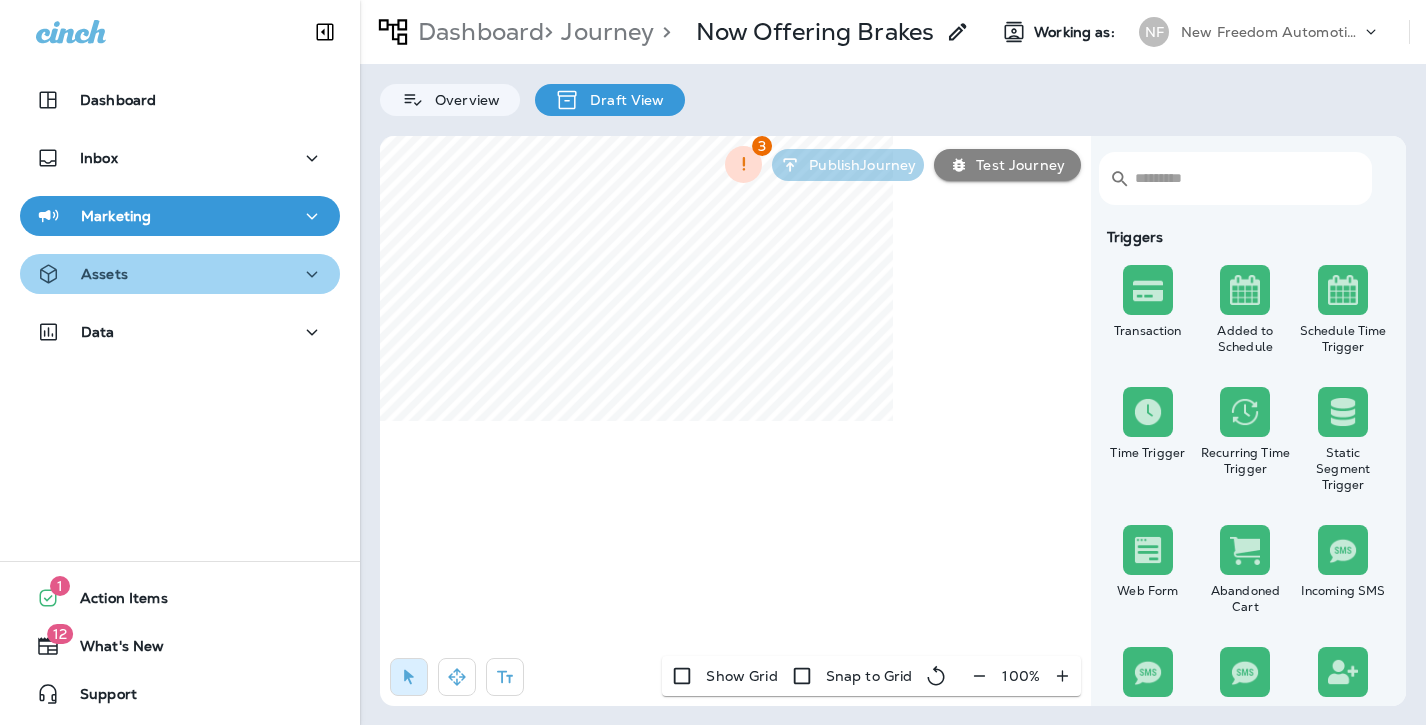 click 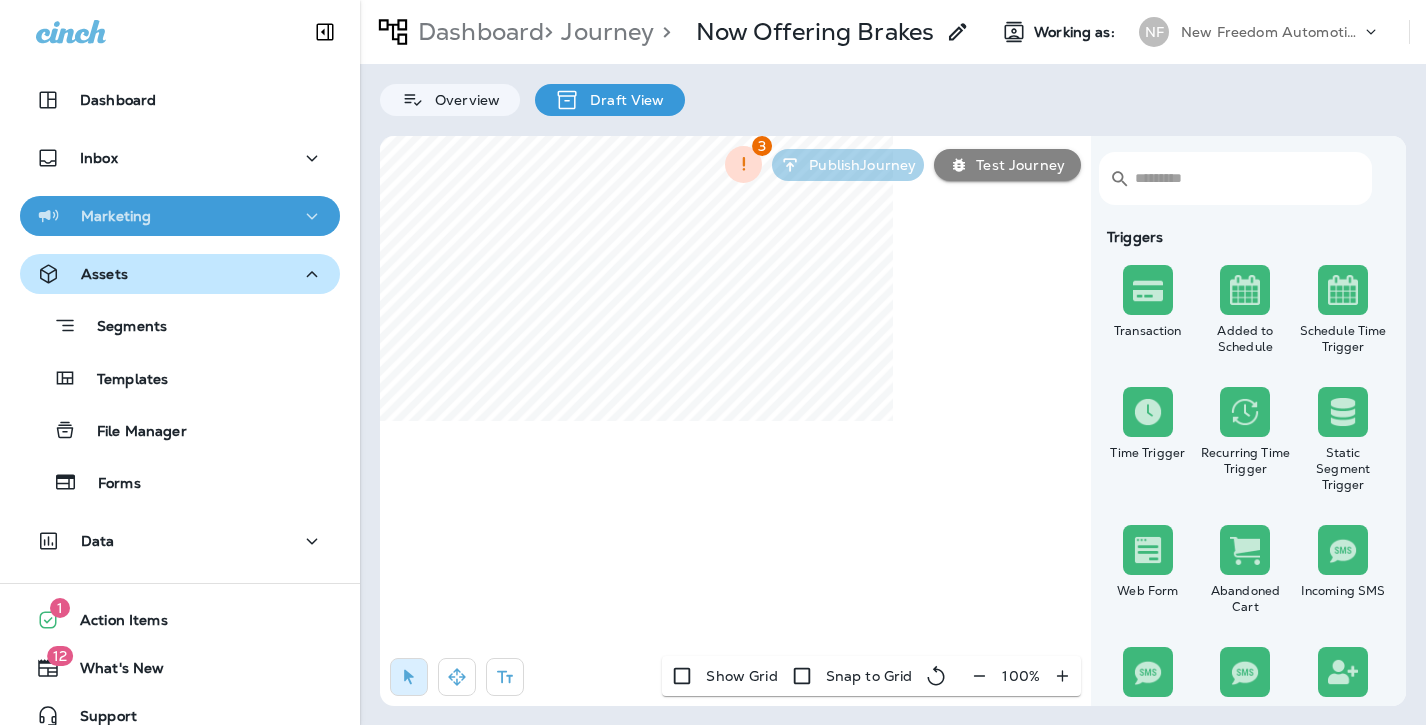 click 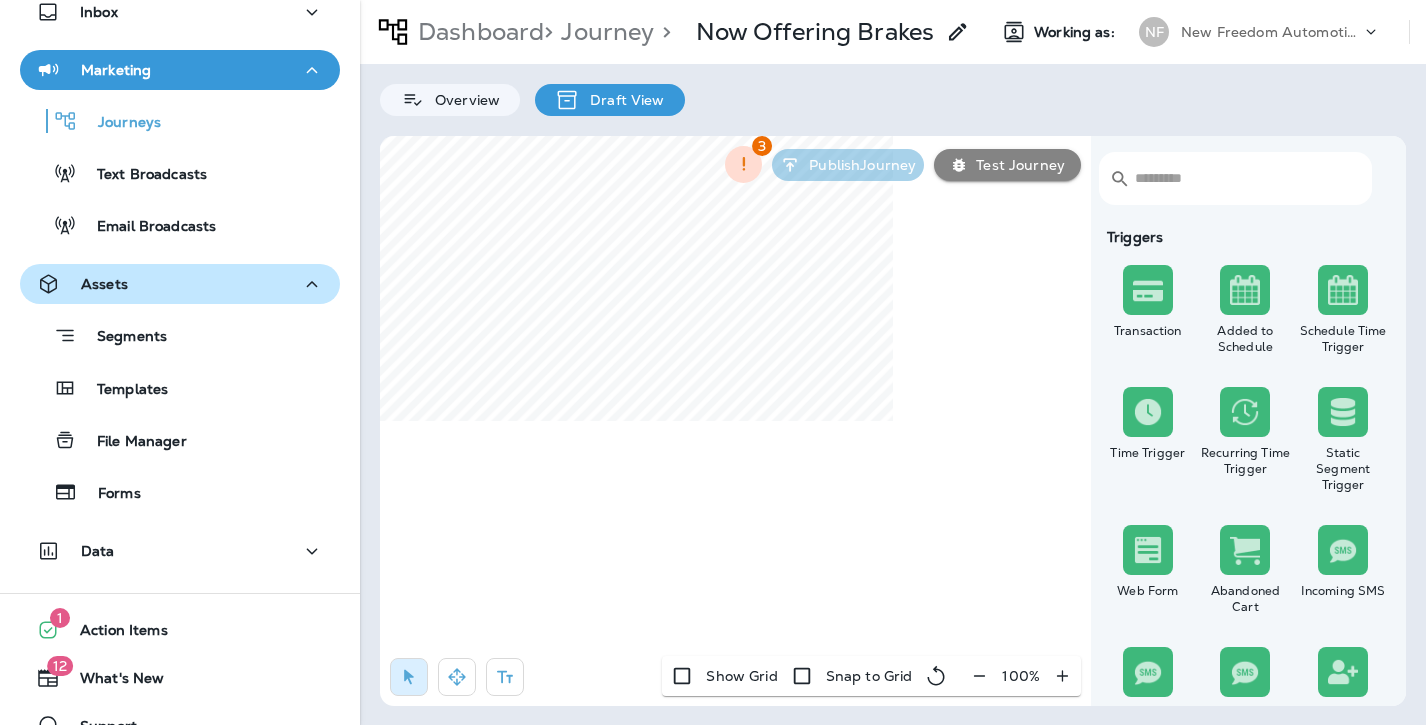scroll, scrollTop: 178, scrollLeft: 0, axis: vertical 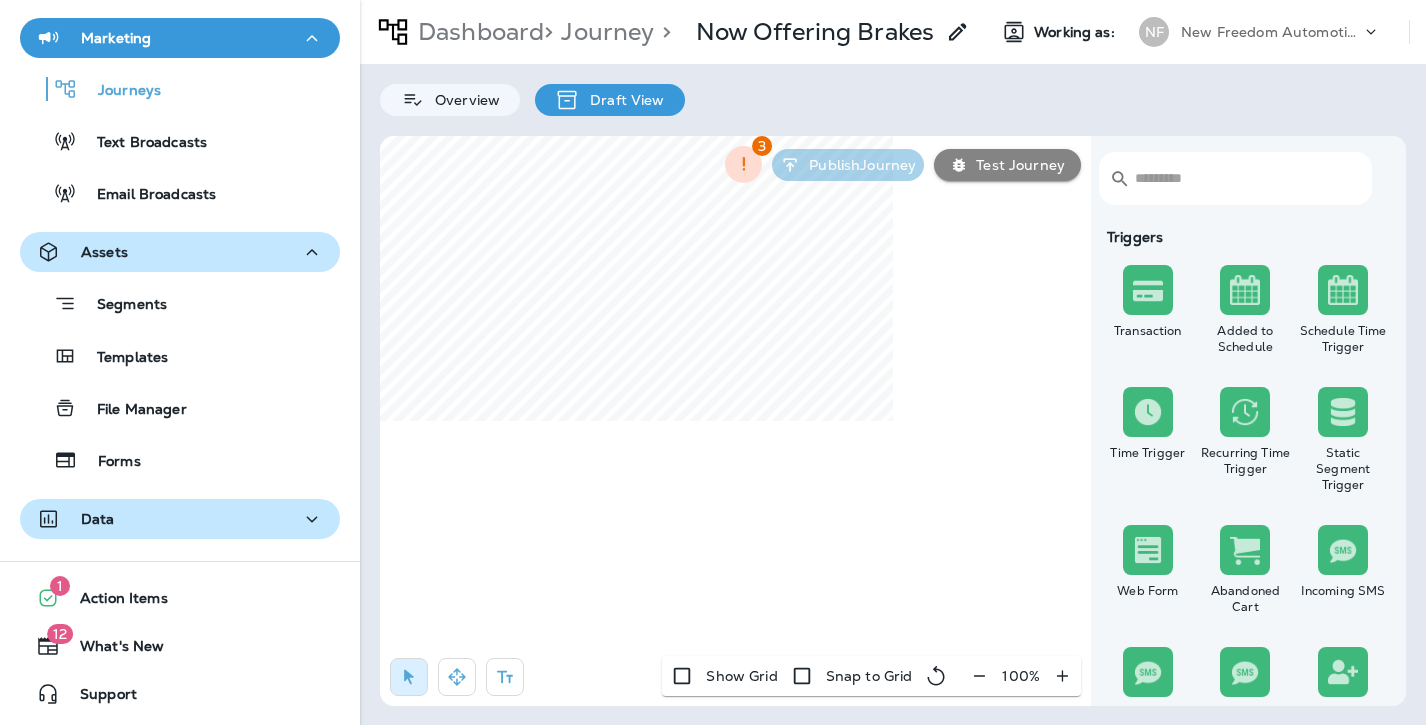 click 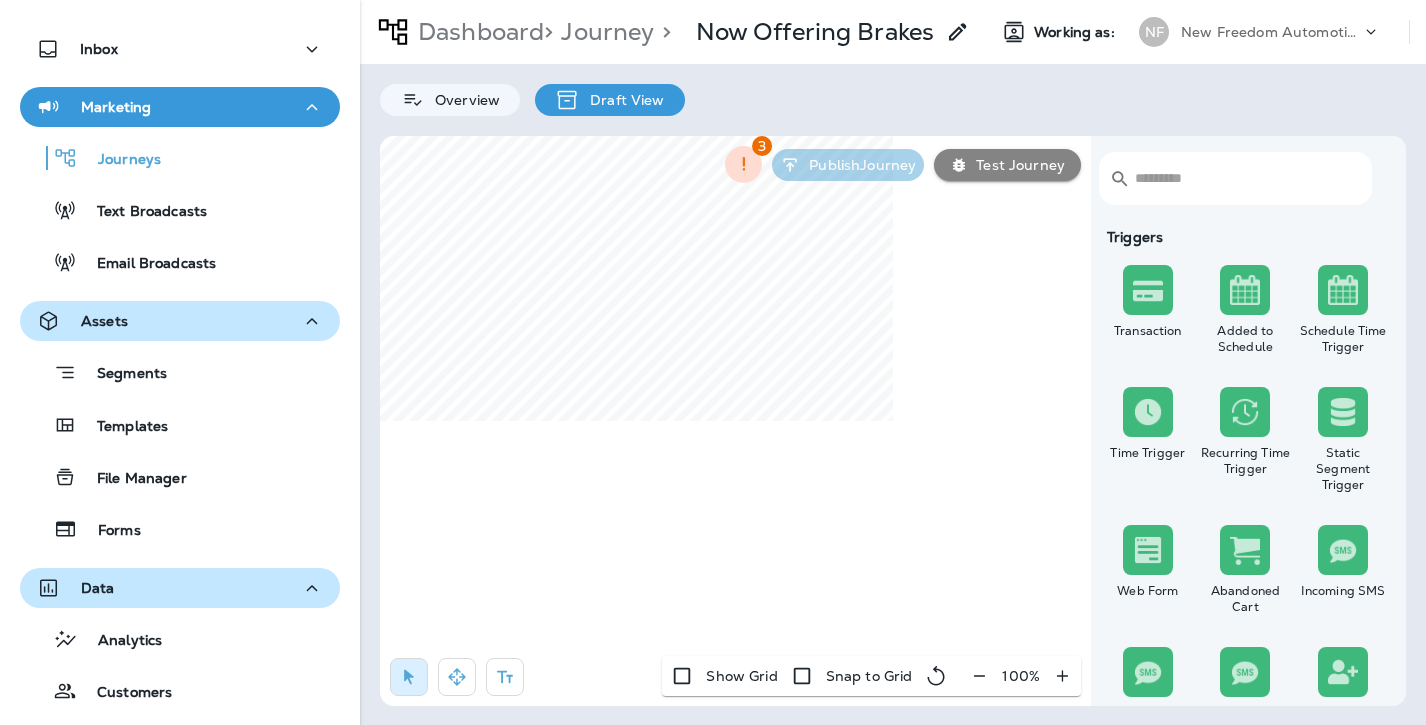scroll, scrollTop: 108, scrollLeft: 0, axis: vertical 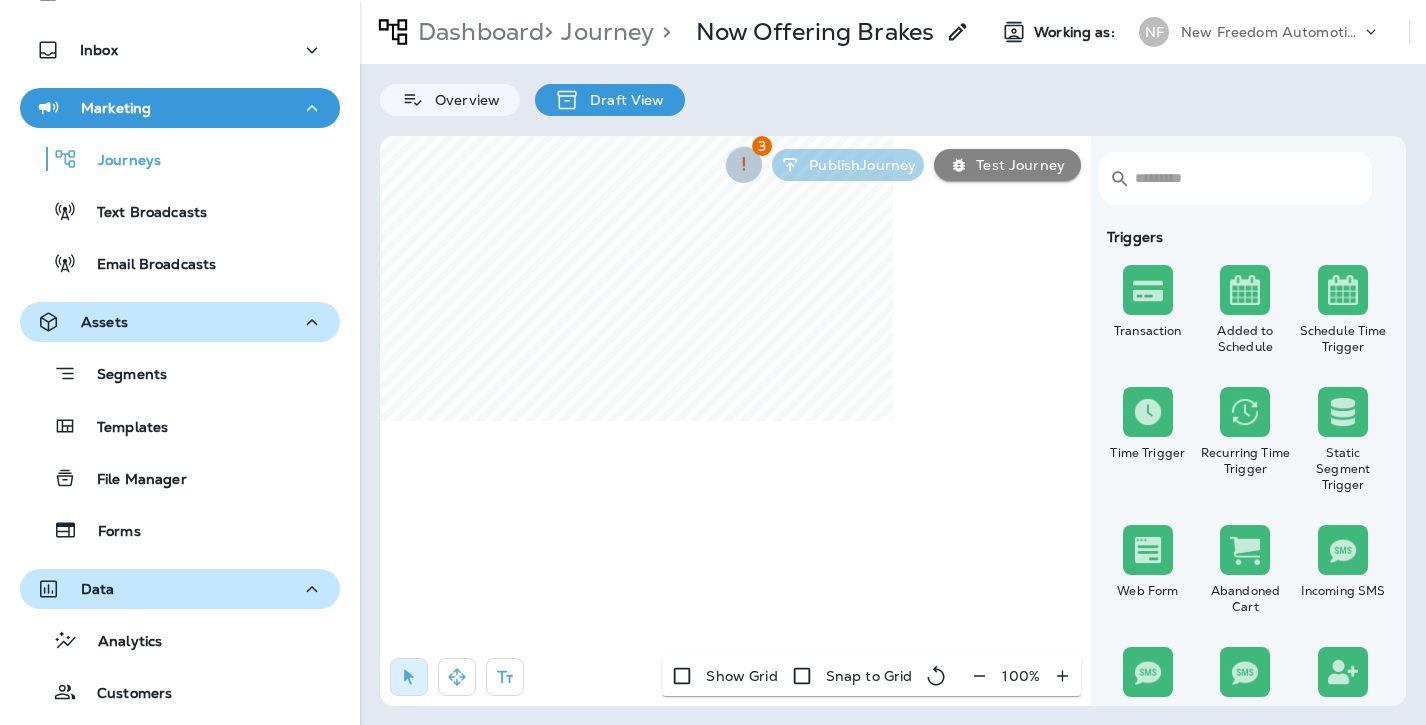 click 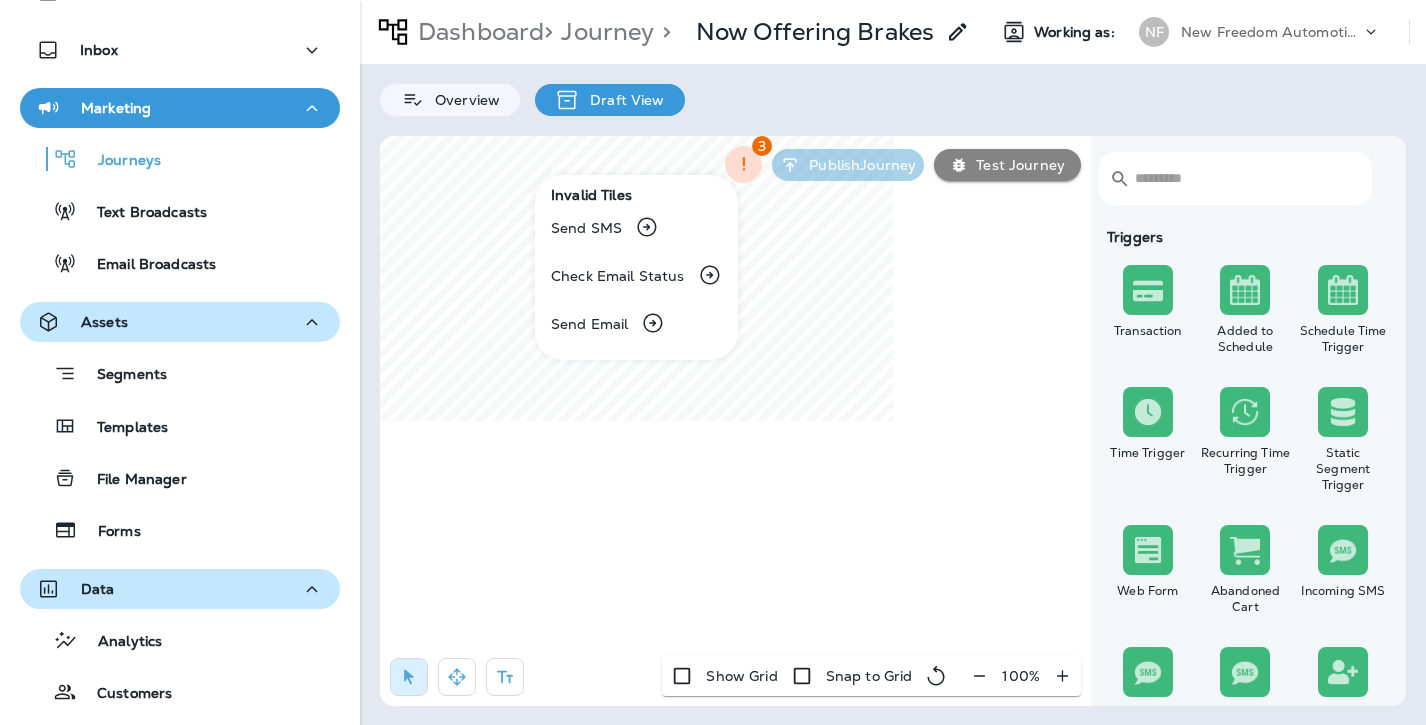 click at bounding box center (713, 362) 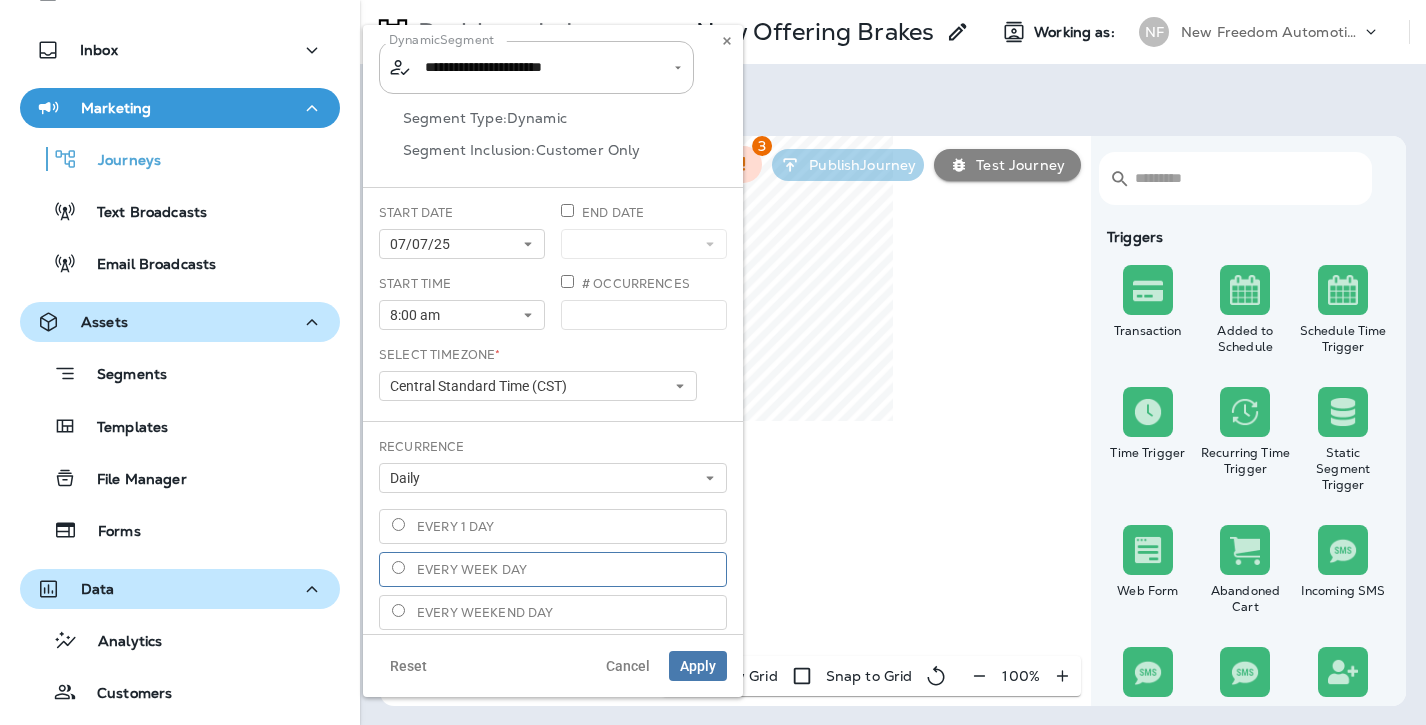 type on "**********" 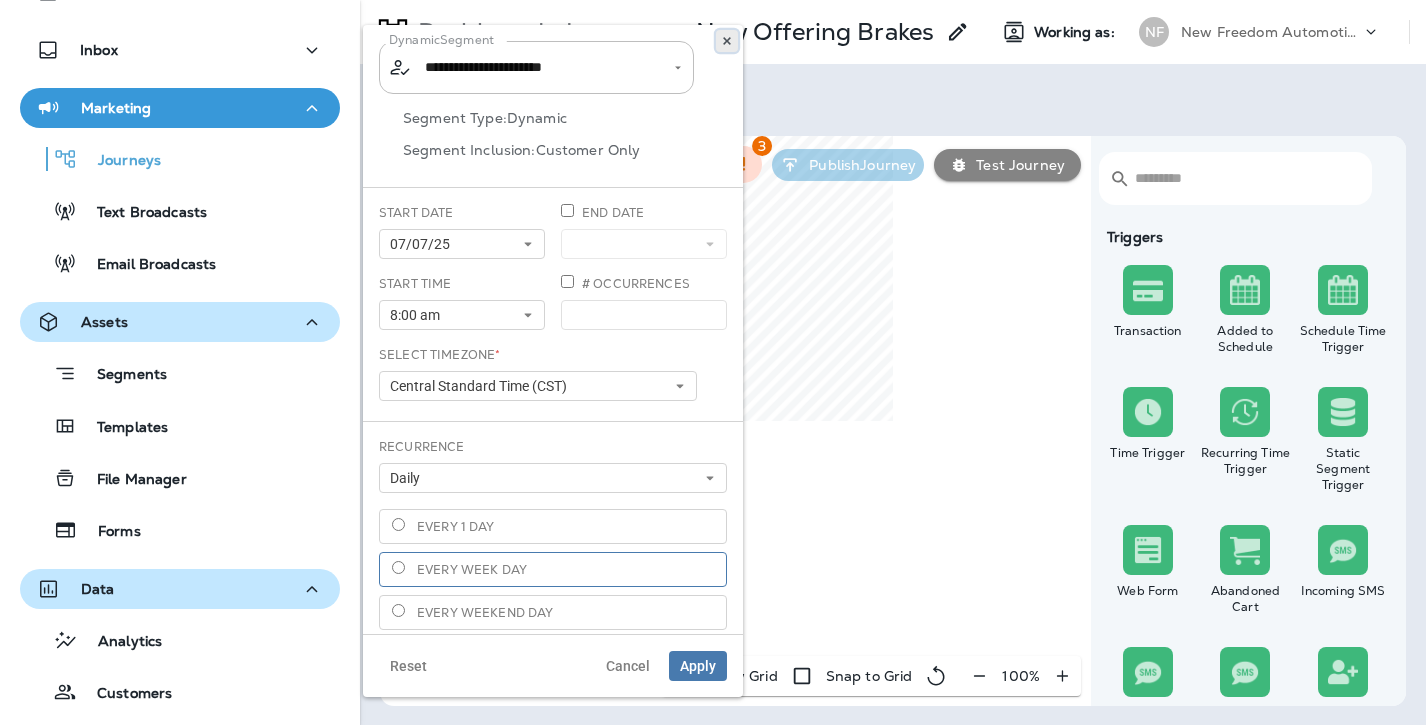 click 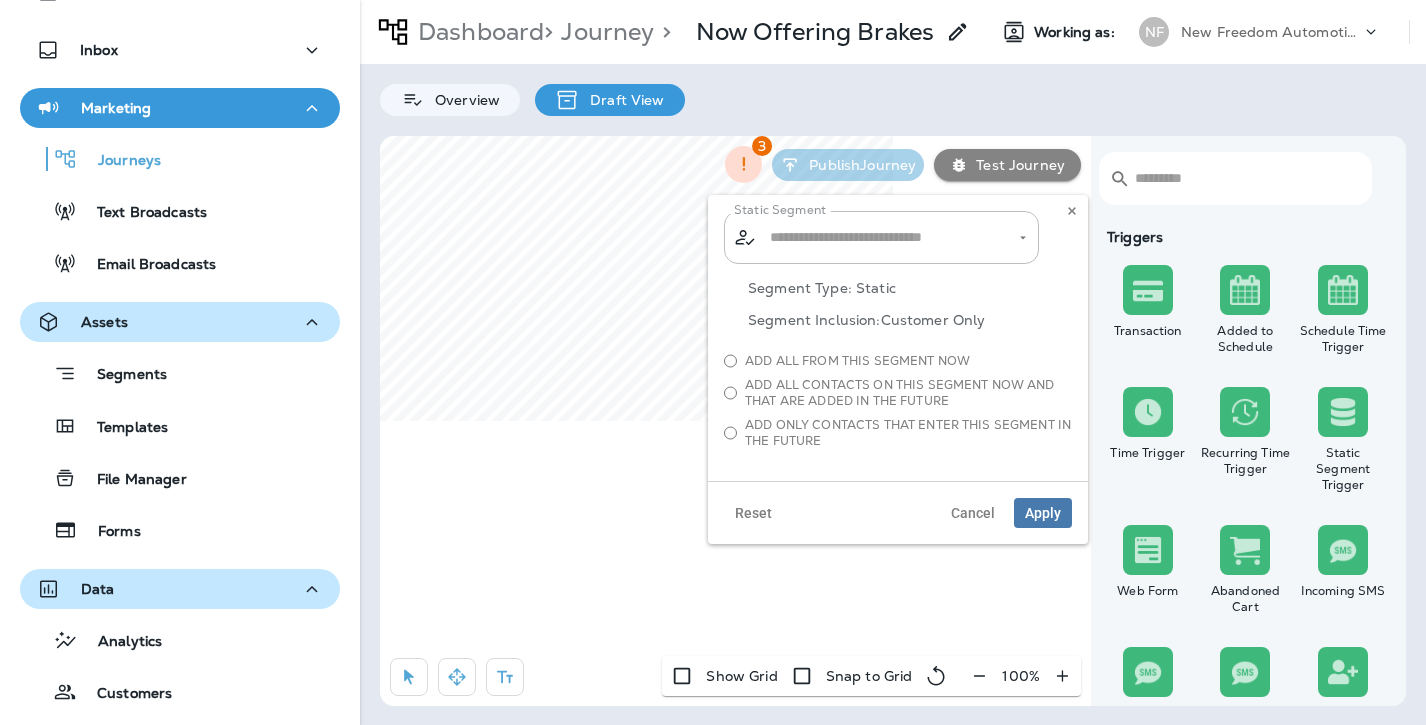 type on "**********" 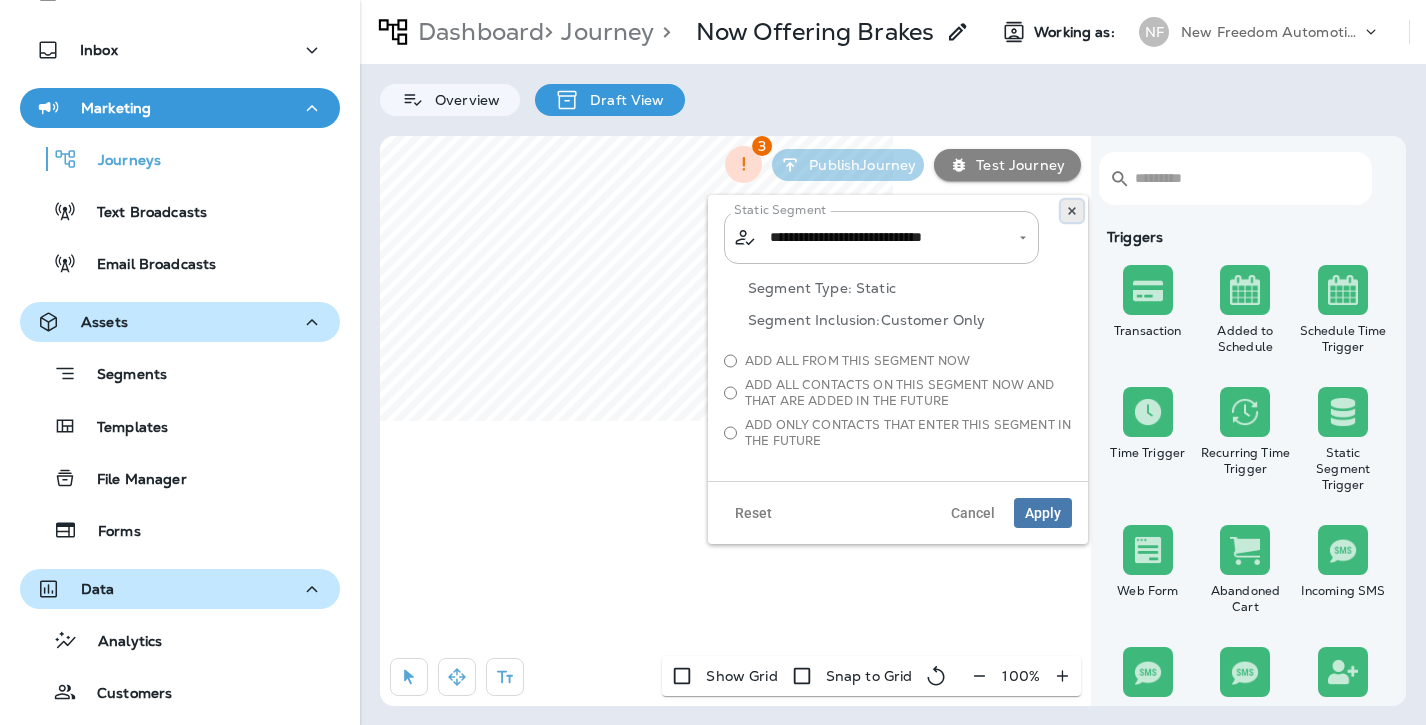 click 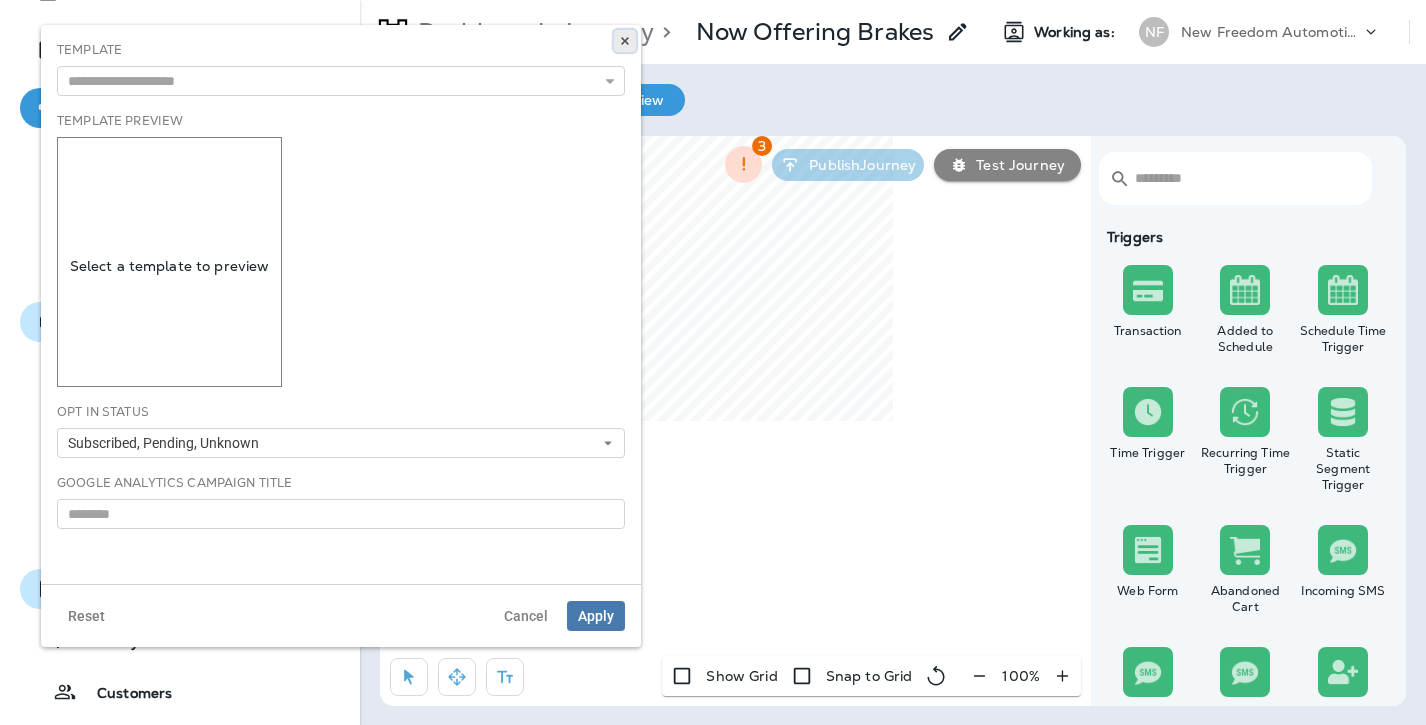 click 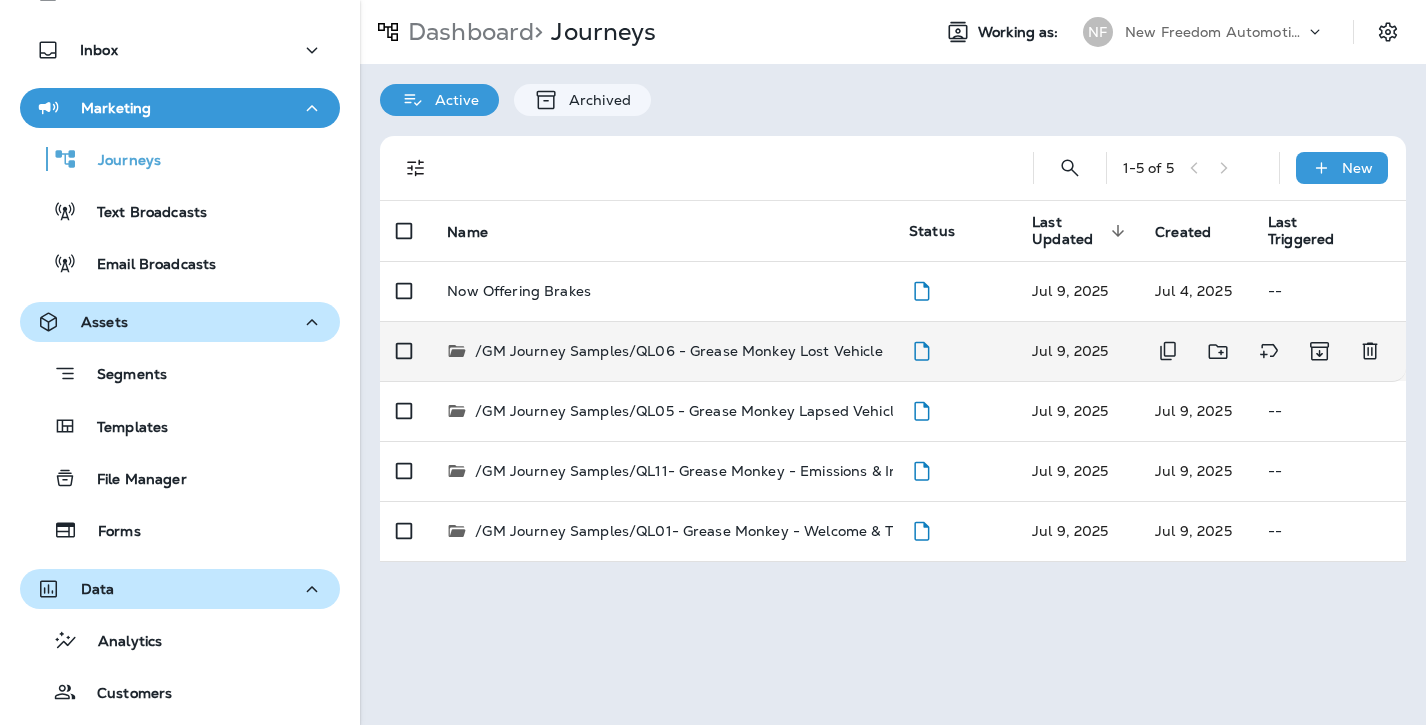 click on "/GM Journey Samples/QL06 - Grease Monkey Lost Vehicle" at bounding box center (678, 351) 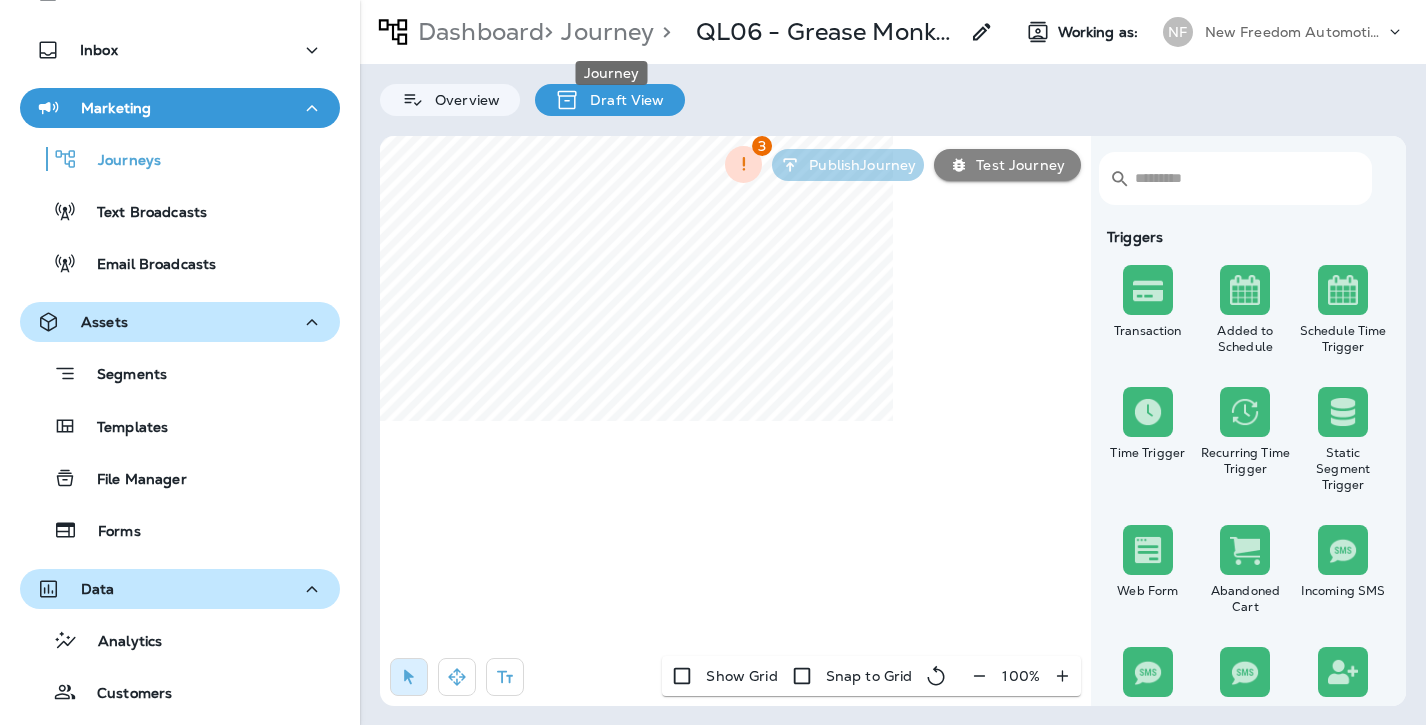 click on "Journey" at bounding box center [603, 32] 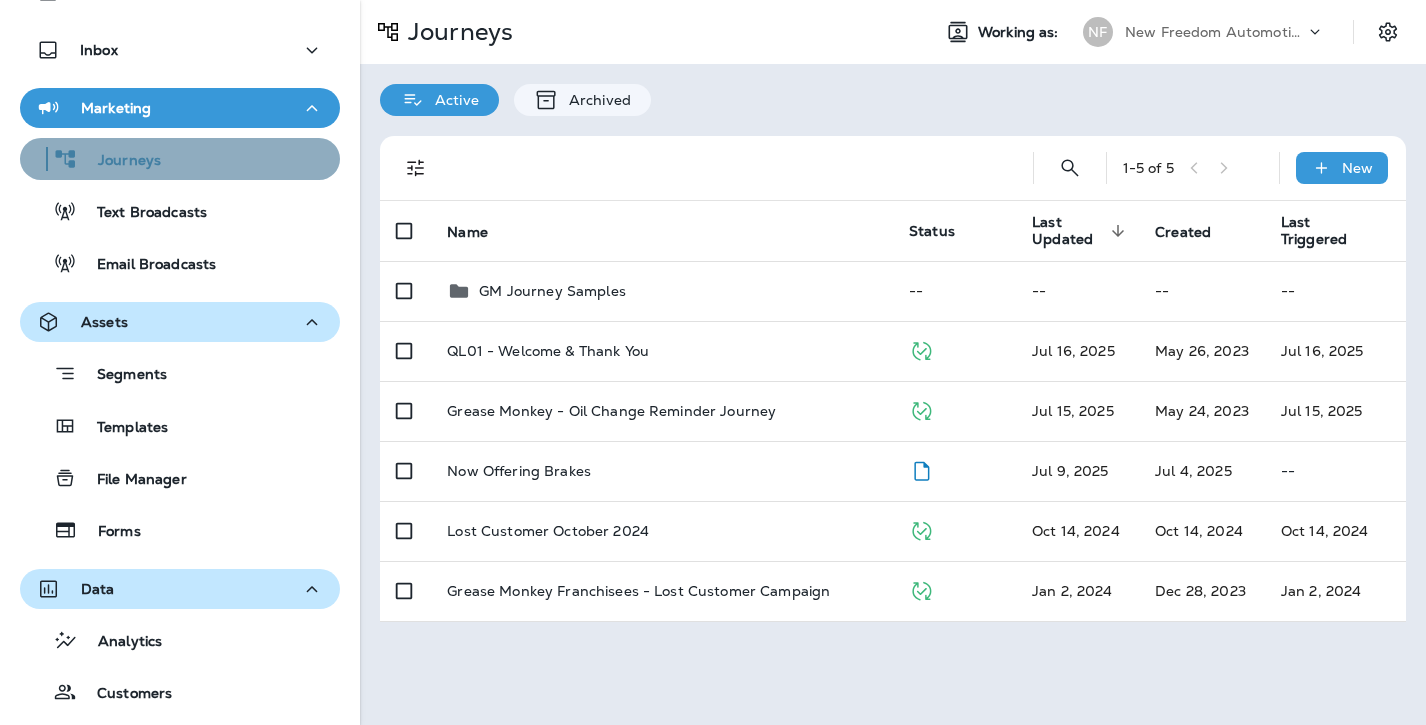 click on "Journeys" at bounding box center [119, 161] 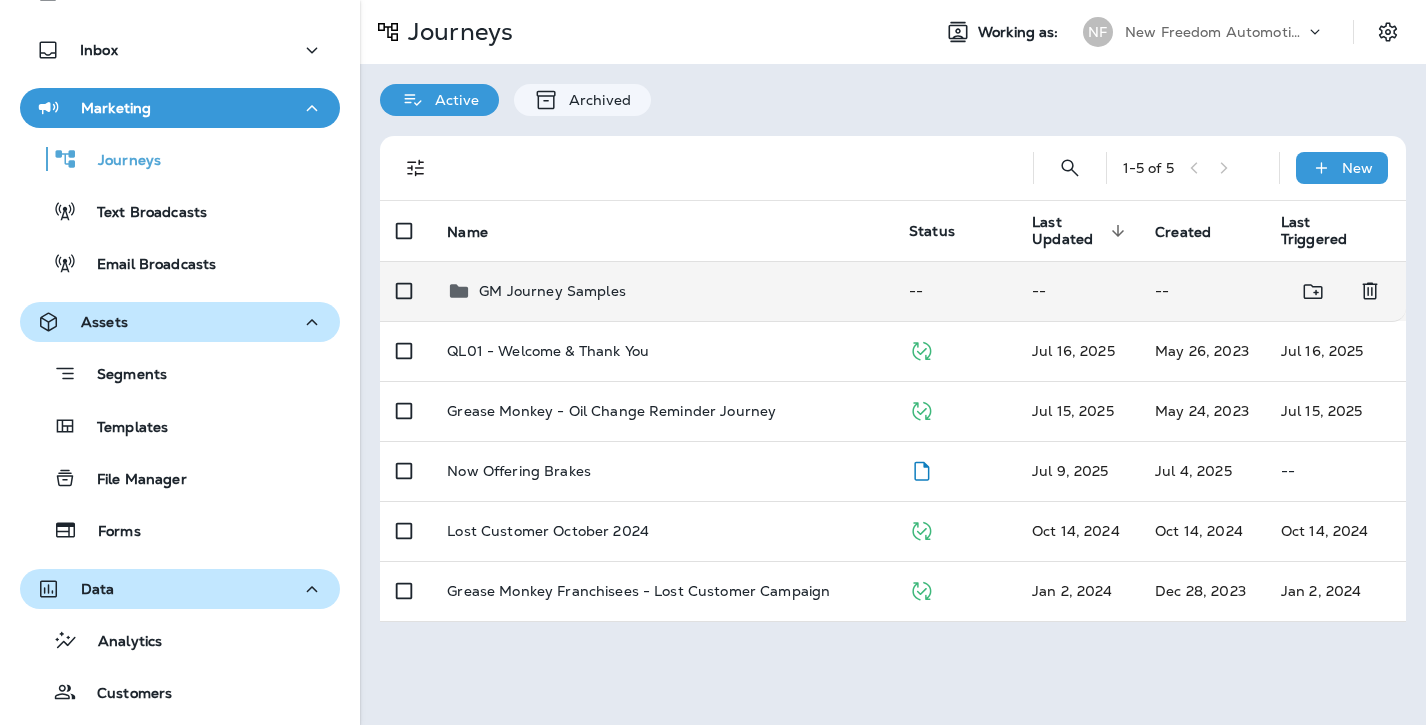 click on "GM Journey Samples" at bounding box center [552, 291] 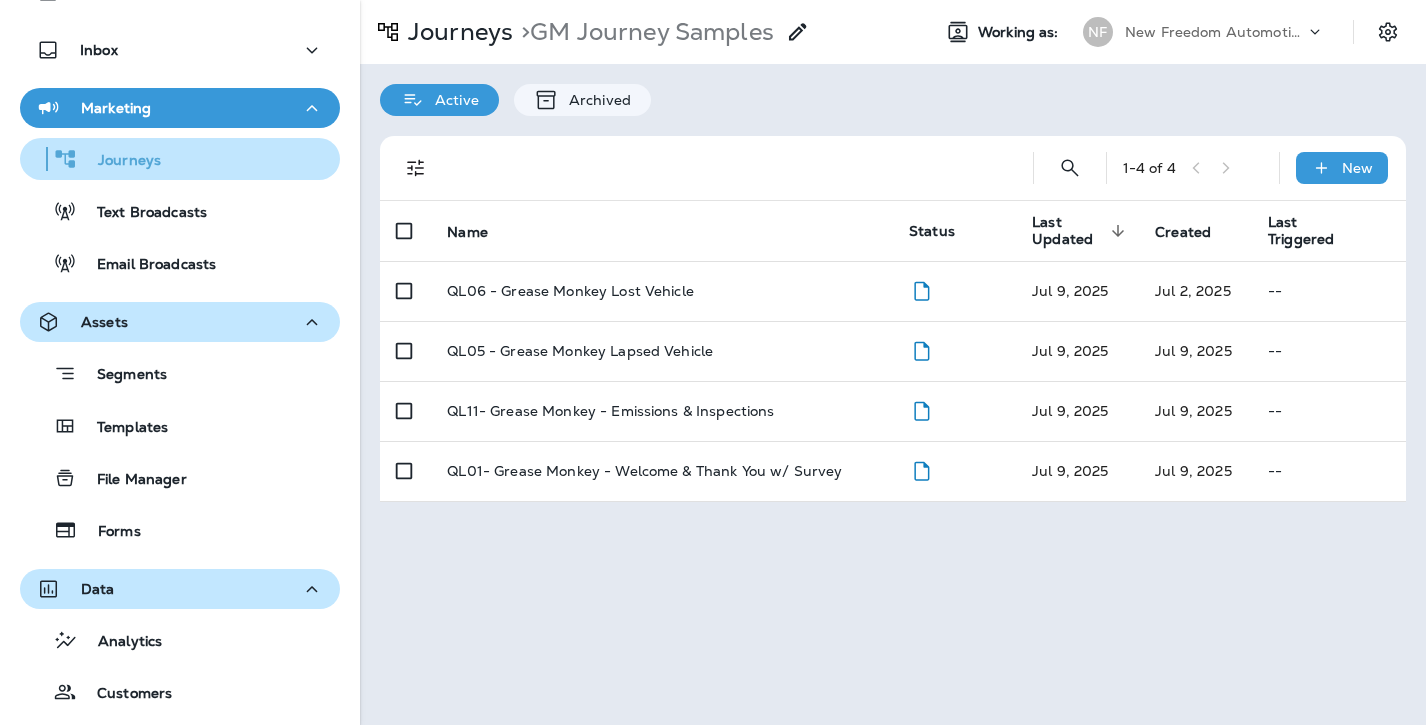 click on "Journeys" at bounding box center (119, 161) 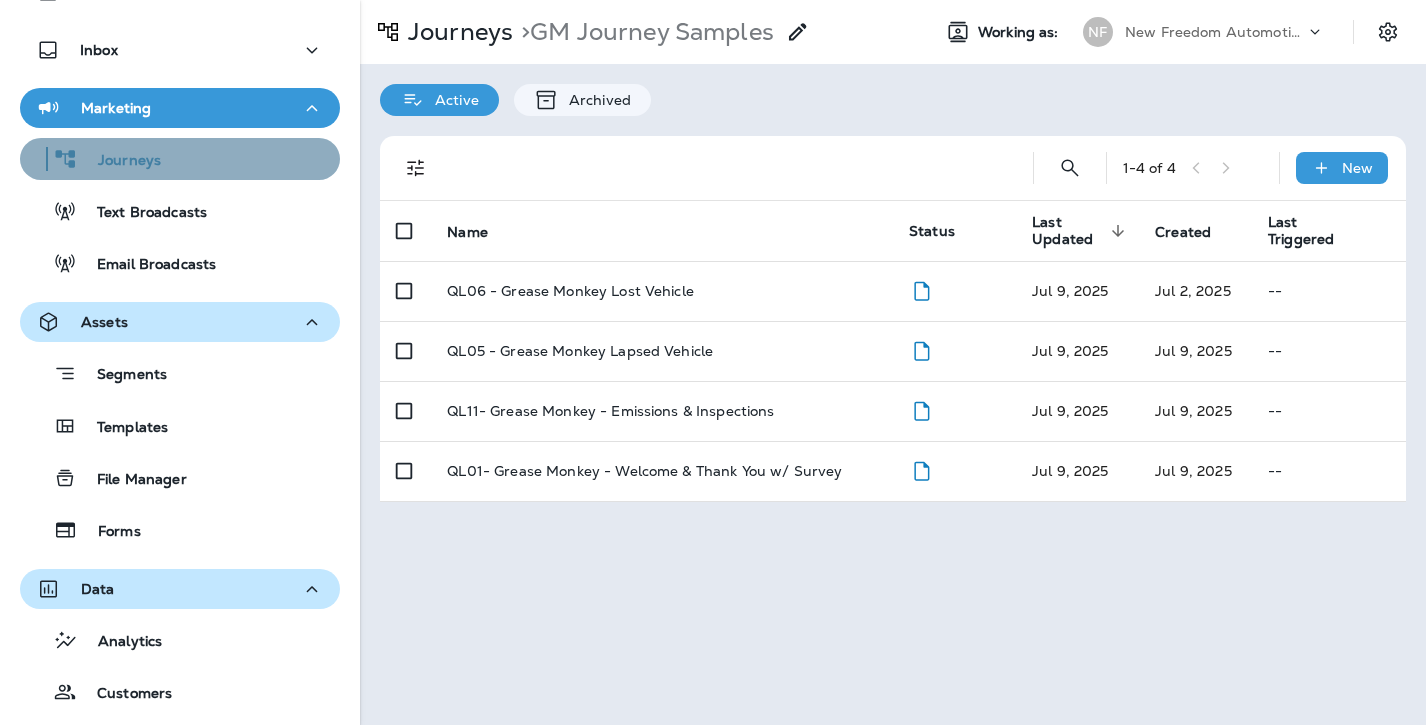 click on "Journeys" at bounding box center [119, 161] 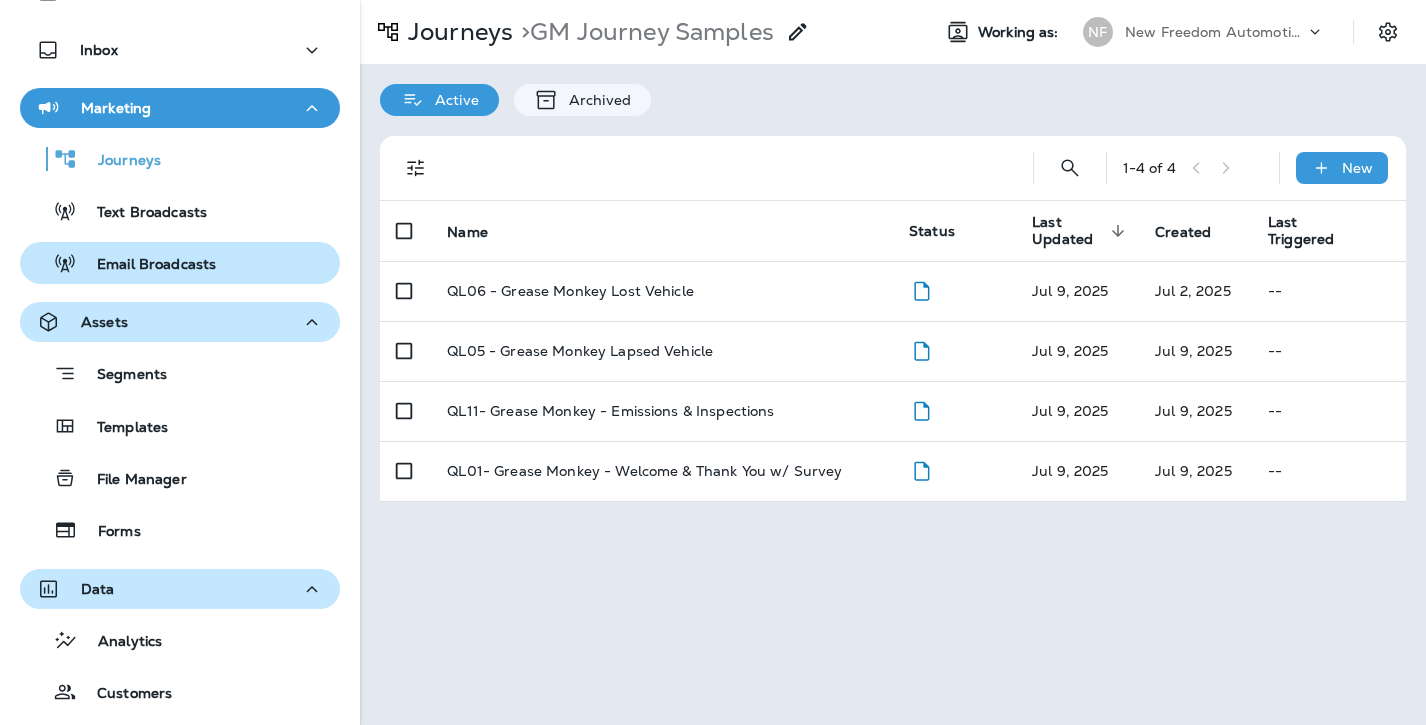 click on "Email Broadcasts" at bounding box center [146, 265] 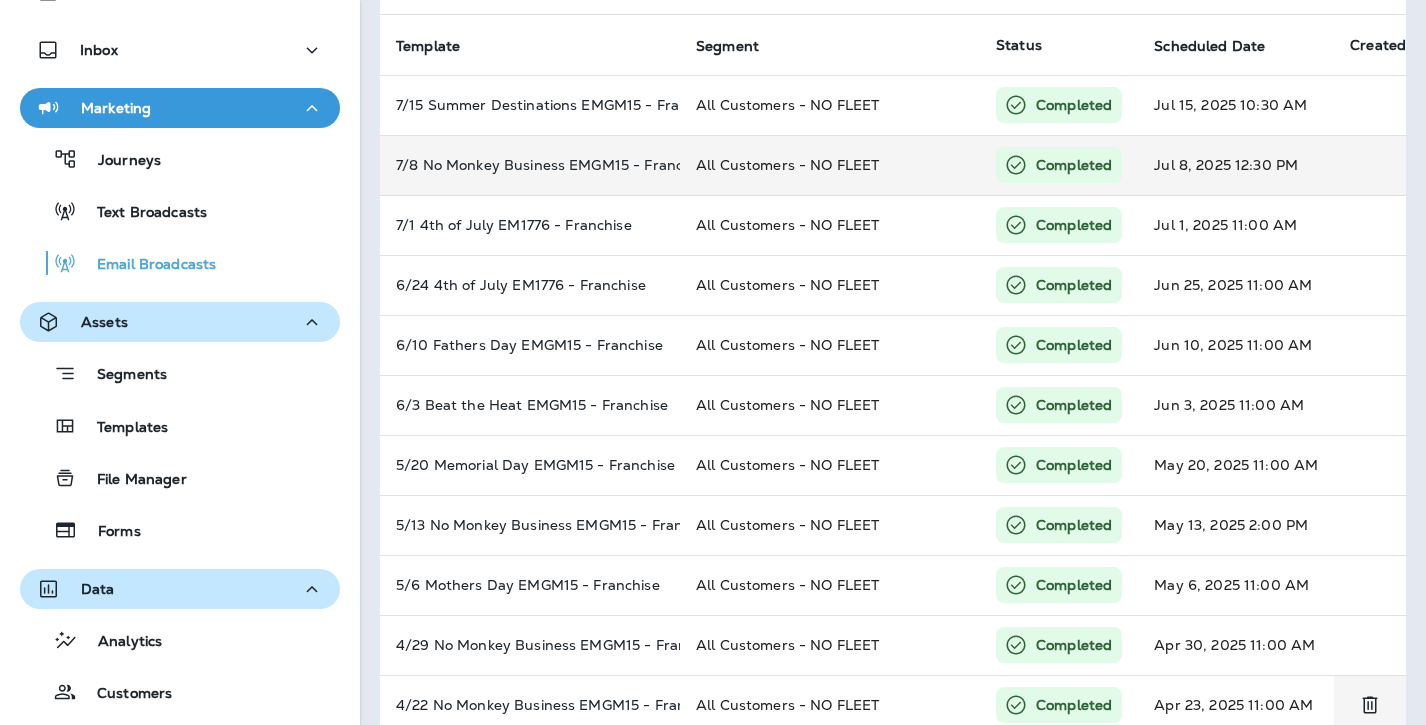 scroll, scrollTop: 0, scrollLeft: 0, axis: both 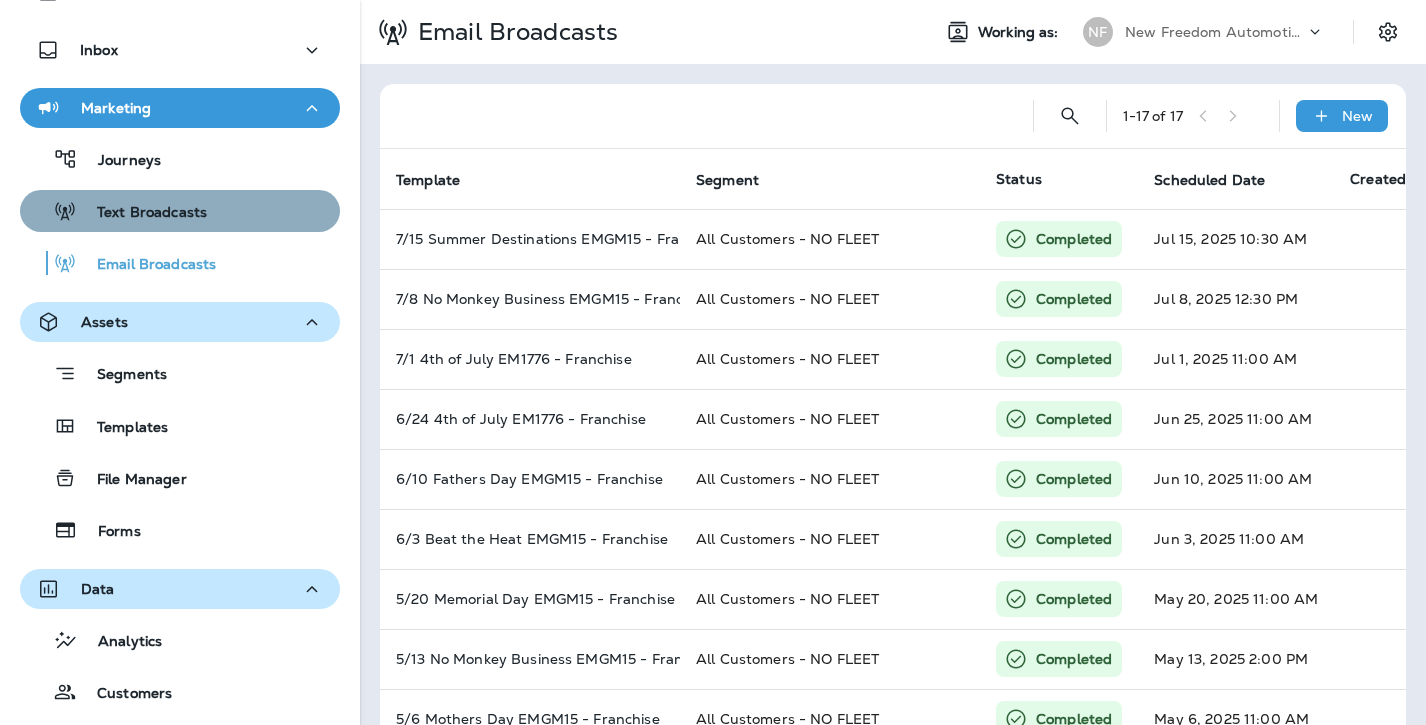 click on "Text Broadcasts" at bounding box center (142, 213) 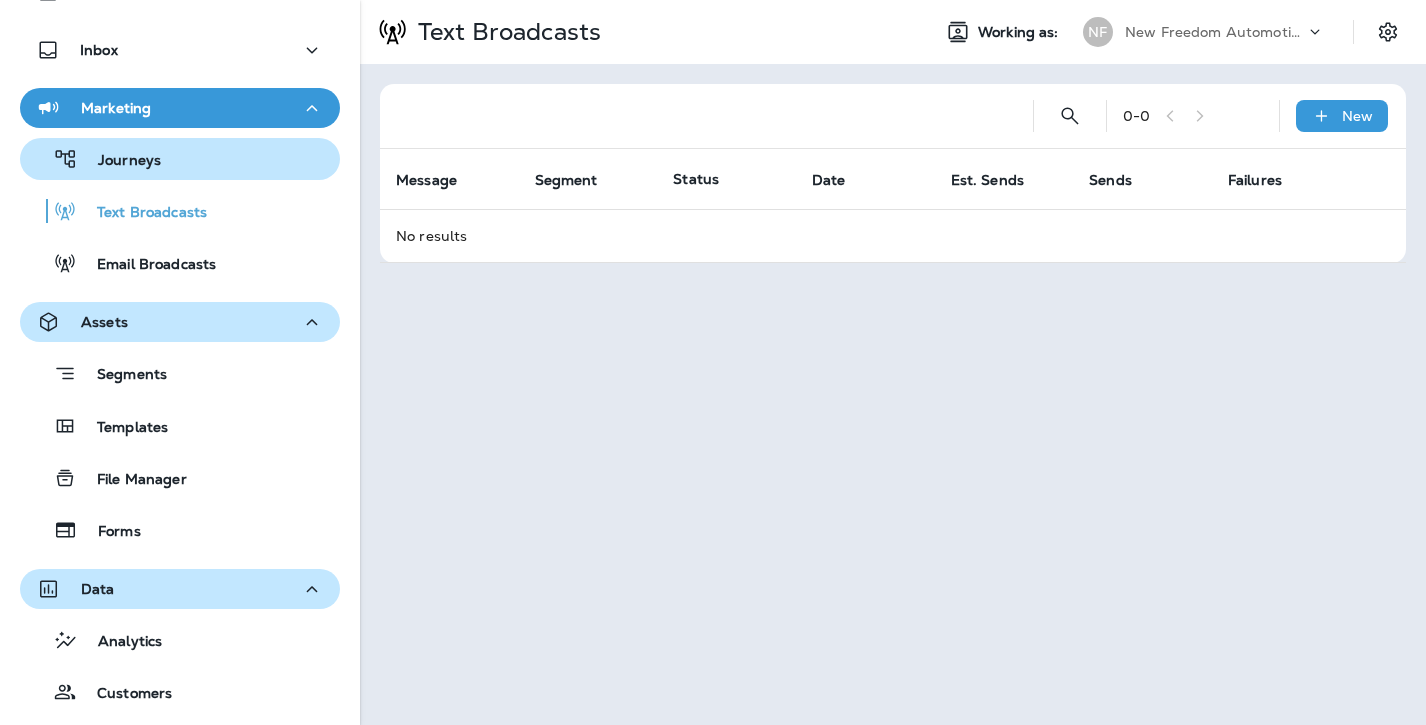 click on "Journeys" at bounding box center (180, 159) 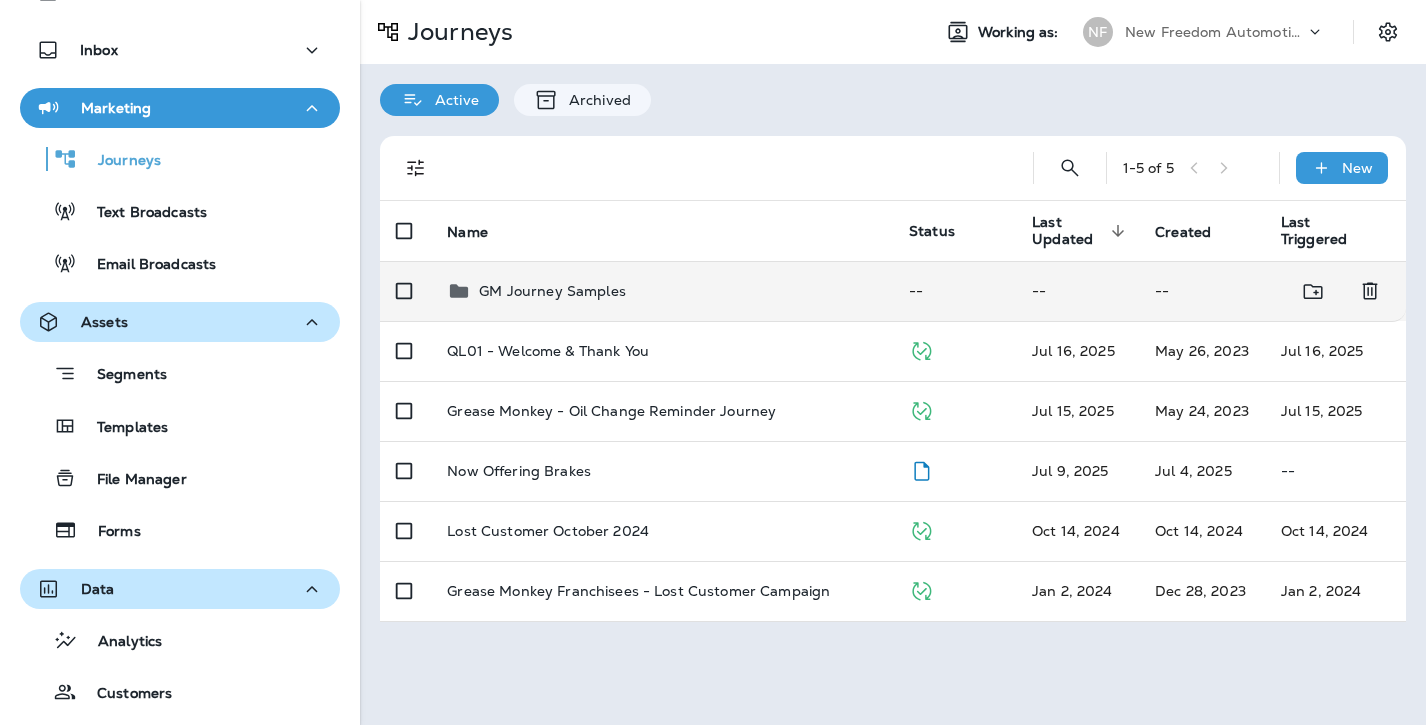 click on "GM Journey Samples" at bounding box center (552, 291) 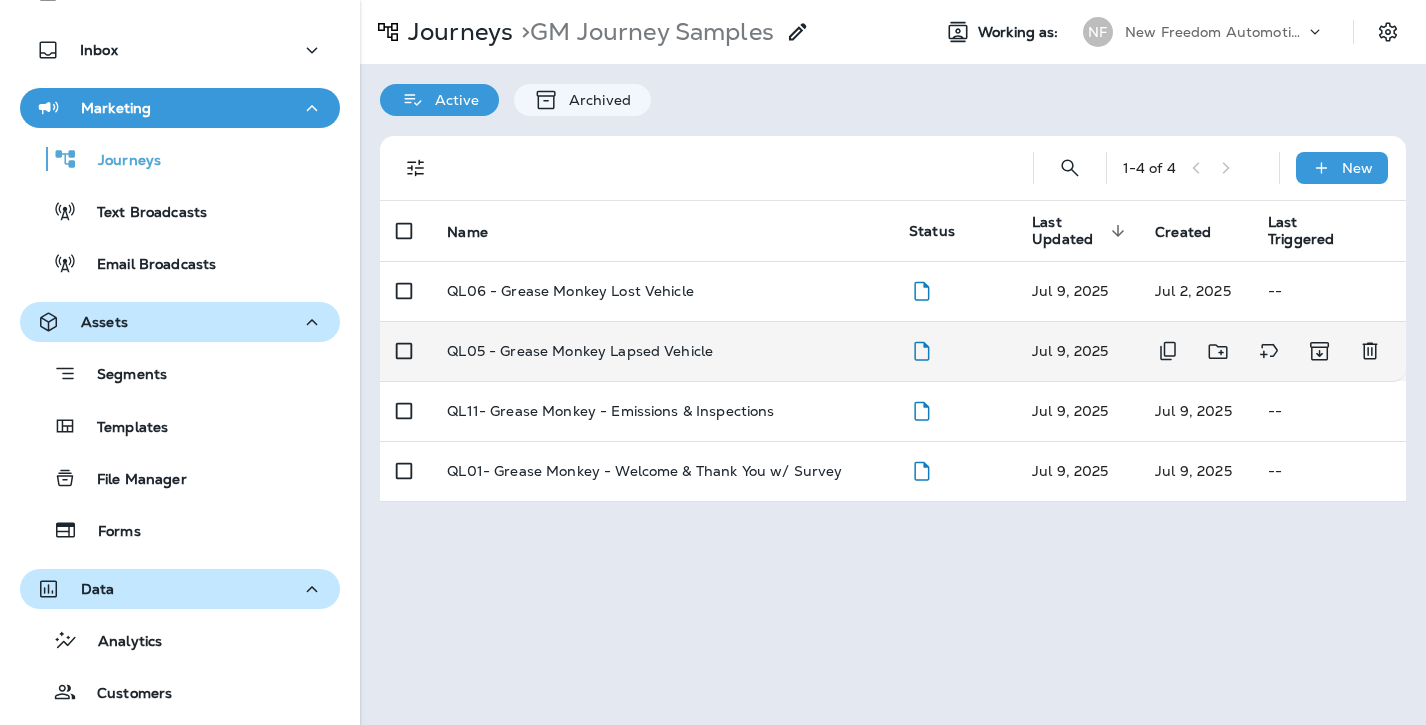 click on "QL05 - Grease Monkey Lapsed Vehicle" at bounding box center (580, 351) 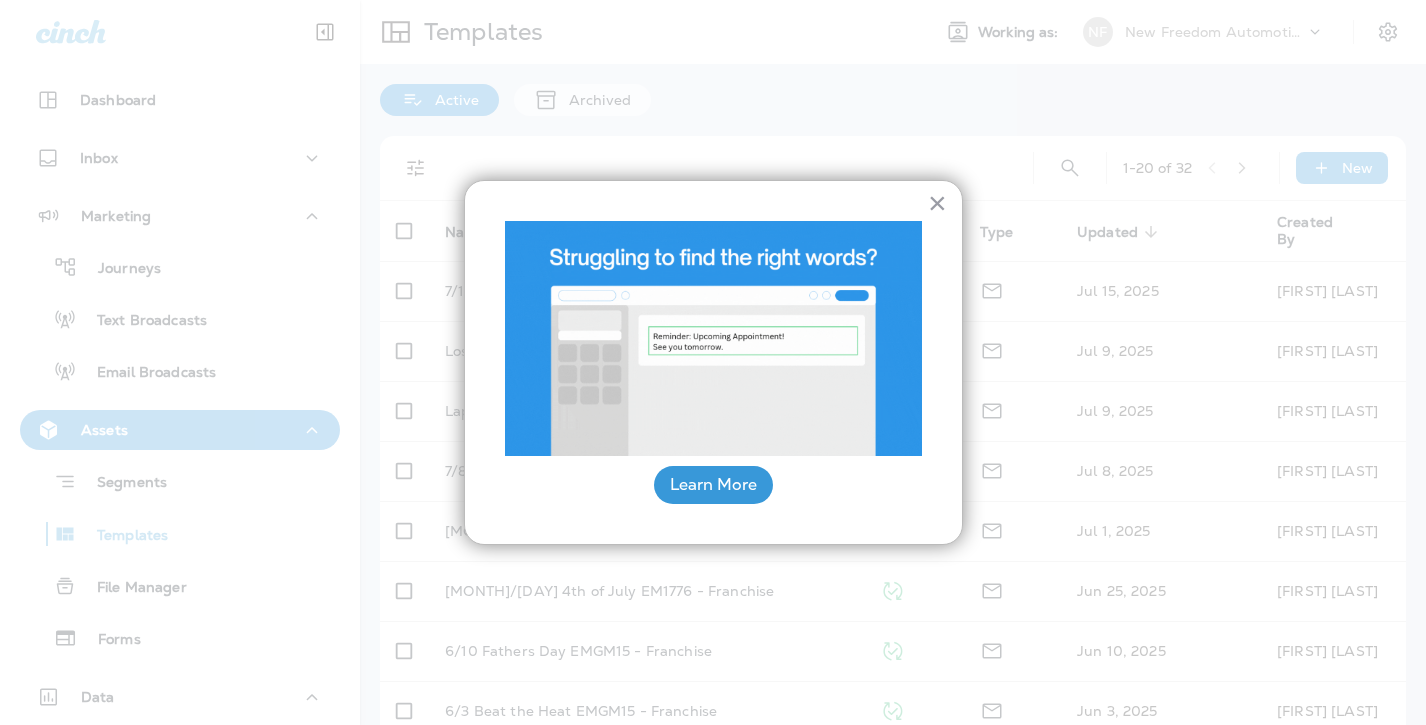 scroll, scrollTop: 0, scrollLeft: 0, axis: both 